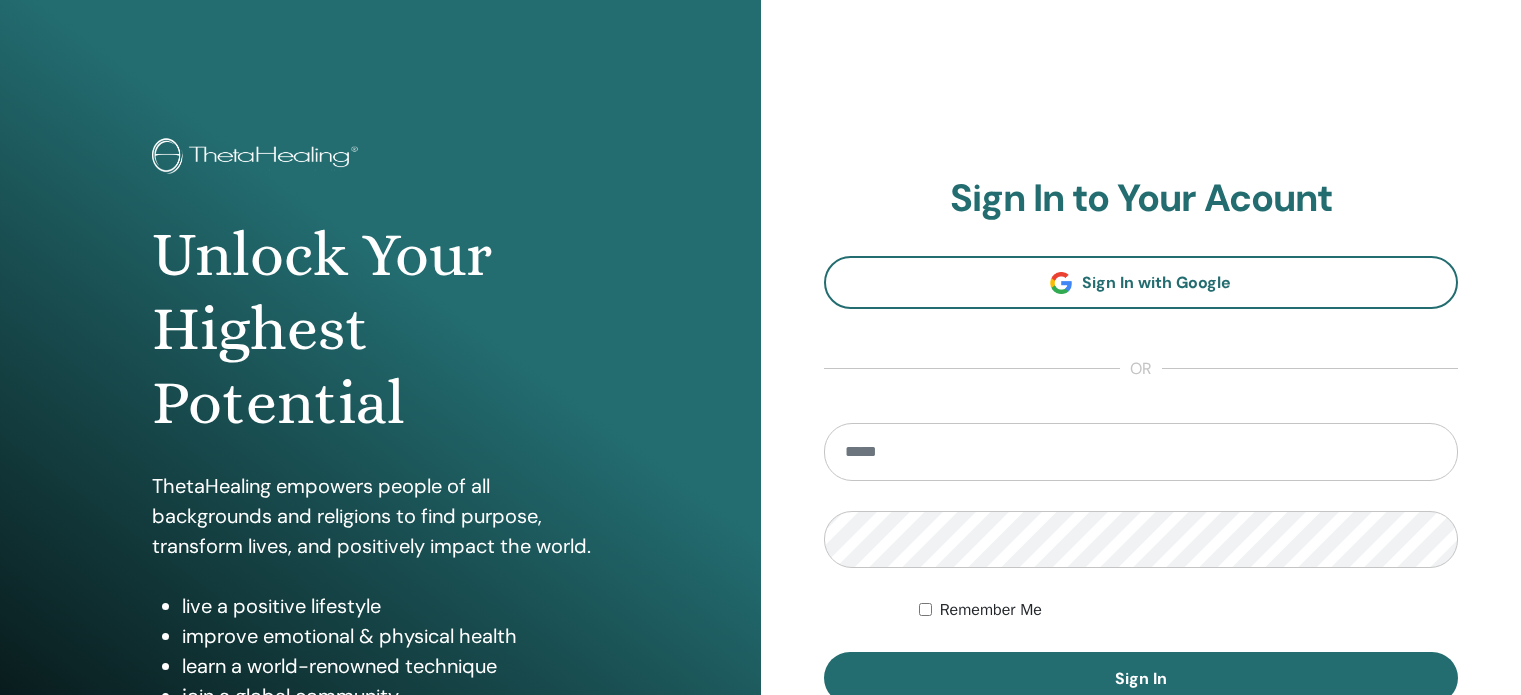 scroll, scrollTop: 0, scrollLeft: 0, axis: both 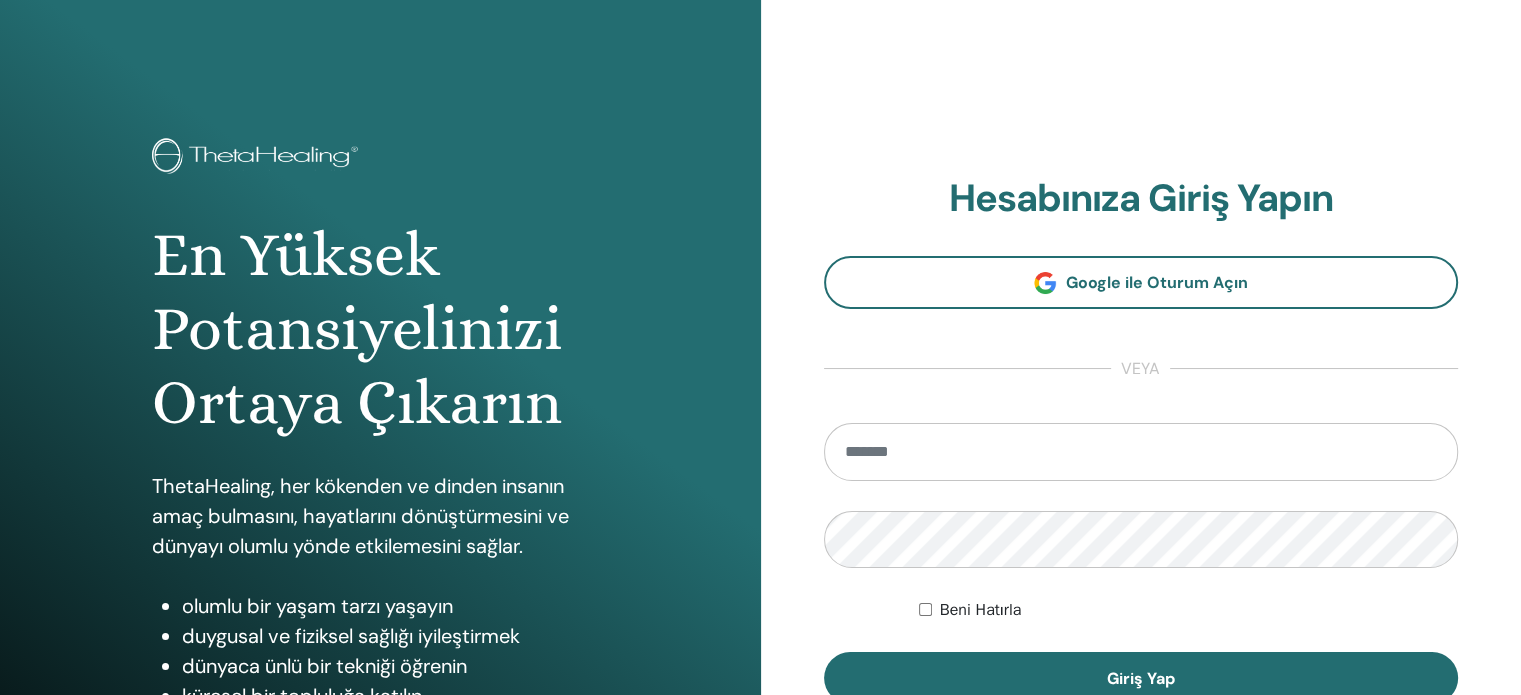 click at bounding box center [1141, 452] 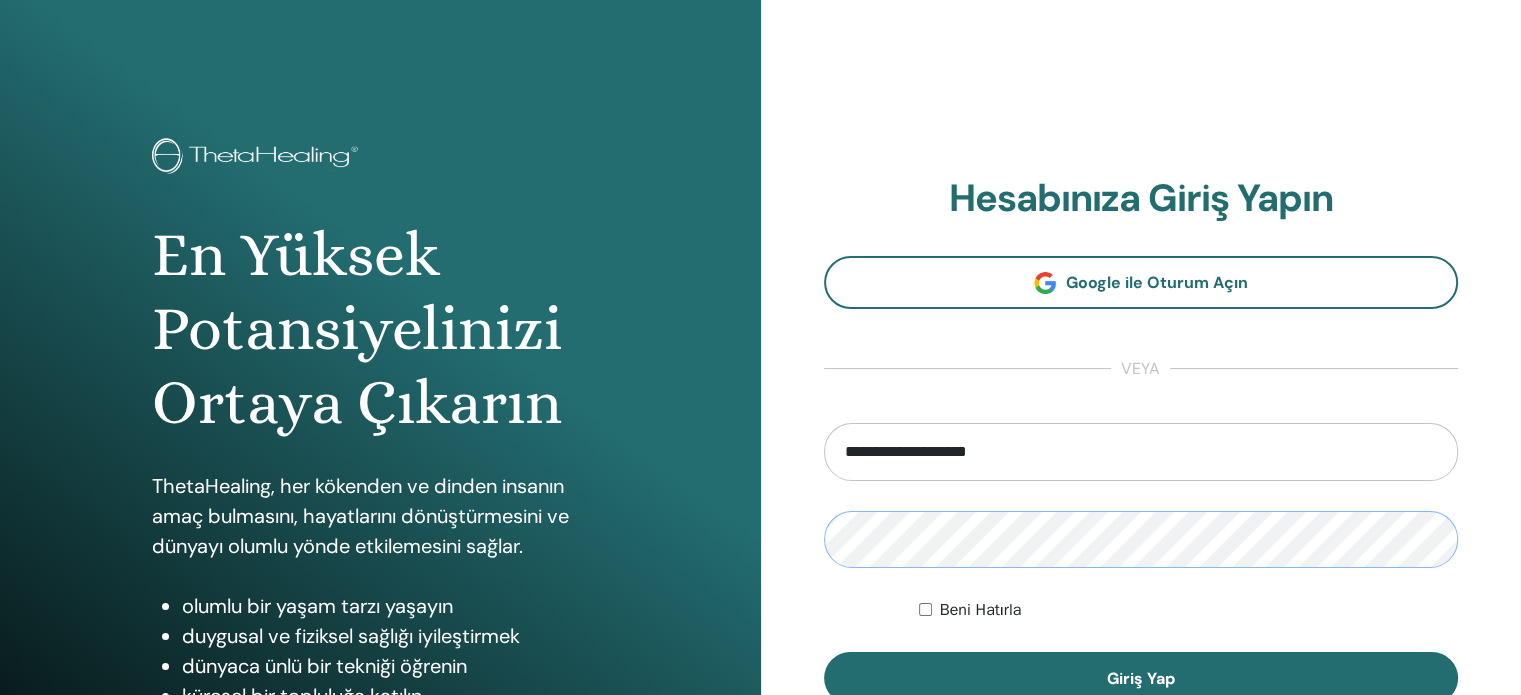 click on "Giriş Yap" at bounding box center [1141, 678] 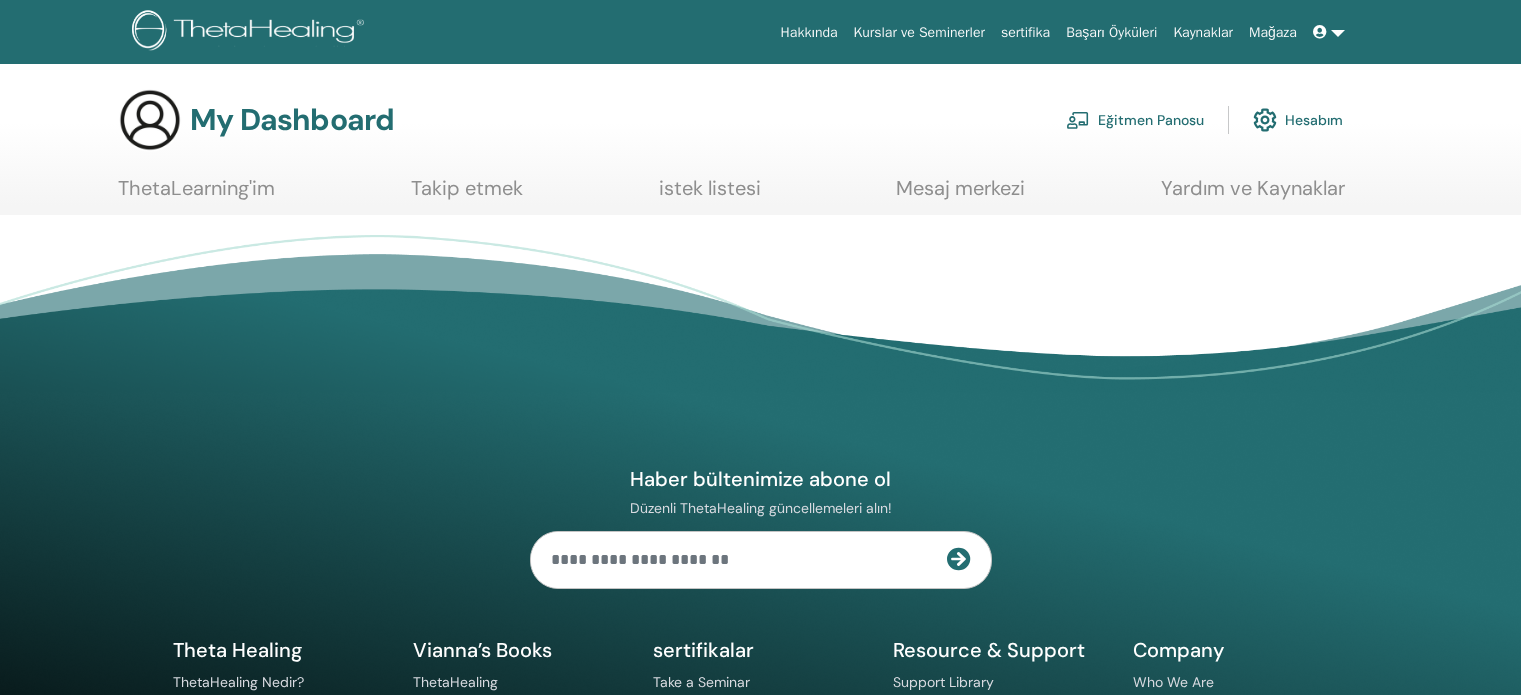 scroll, scrollTop: 0, scrollLeft: 0, axis: both 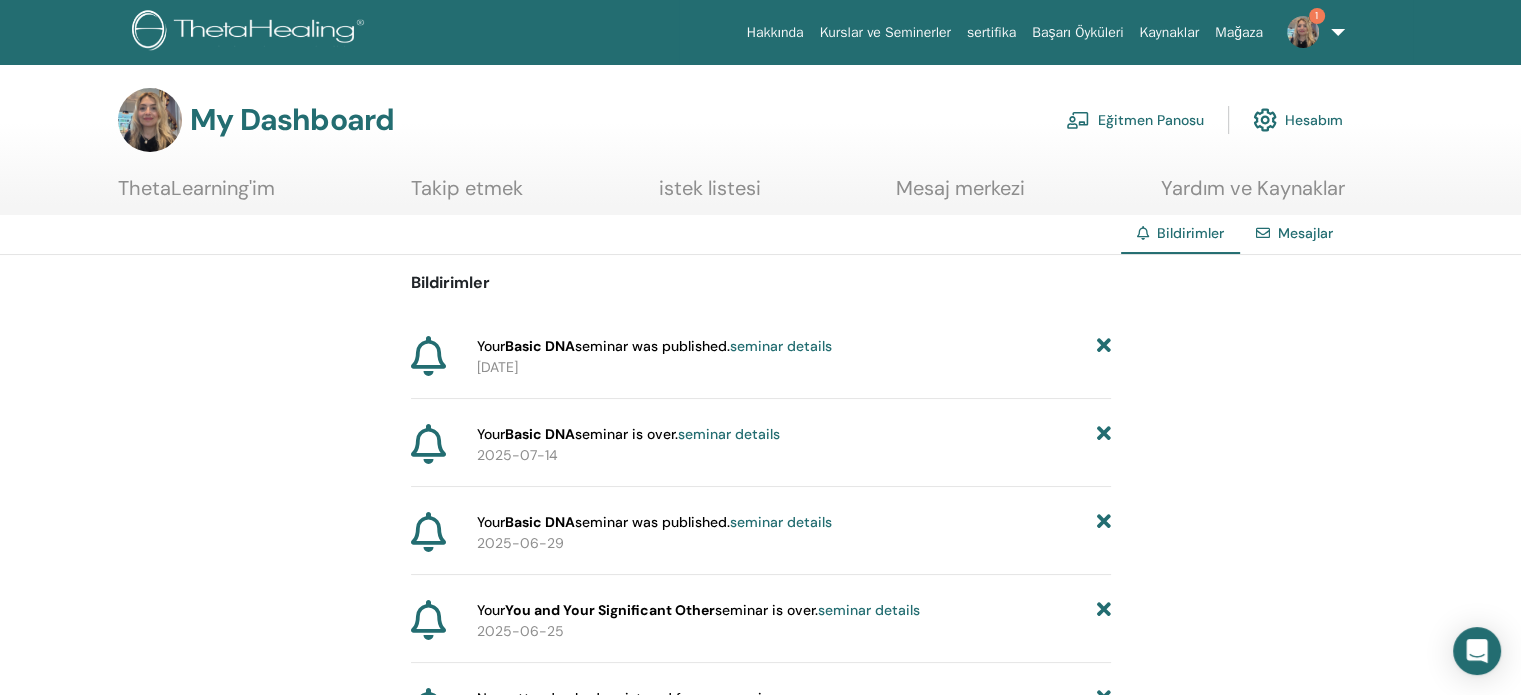 click on "Your  Basic DNA  seminar was published.
seminar details" at bounding box center (654, 346) 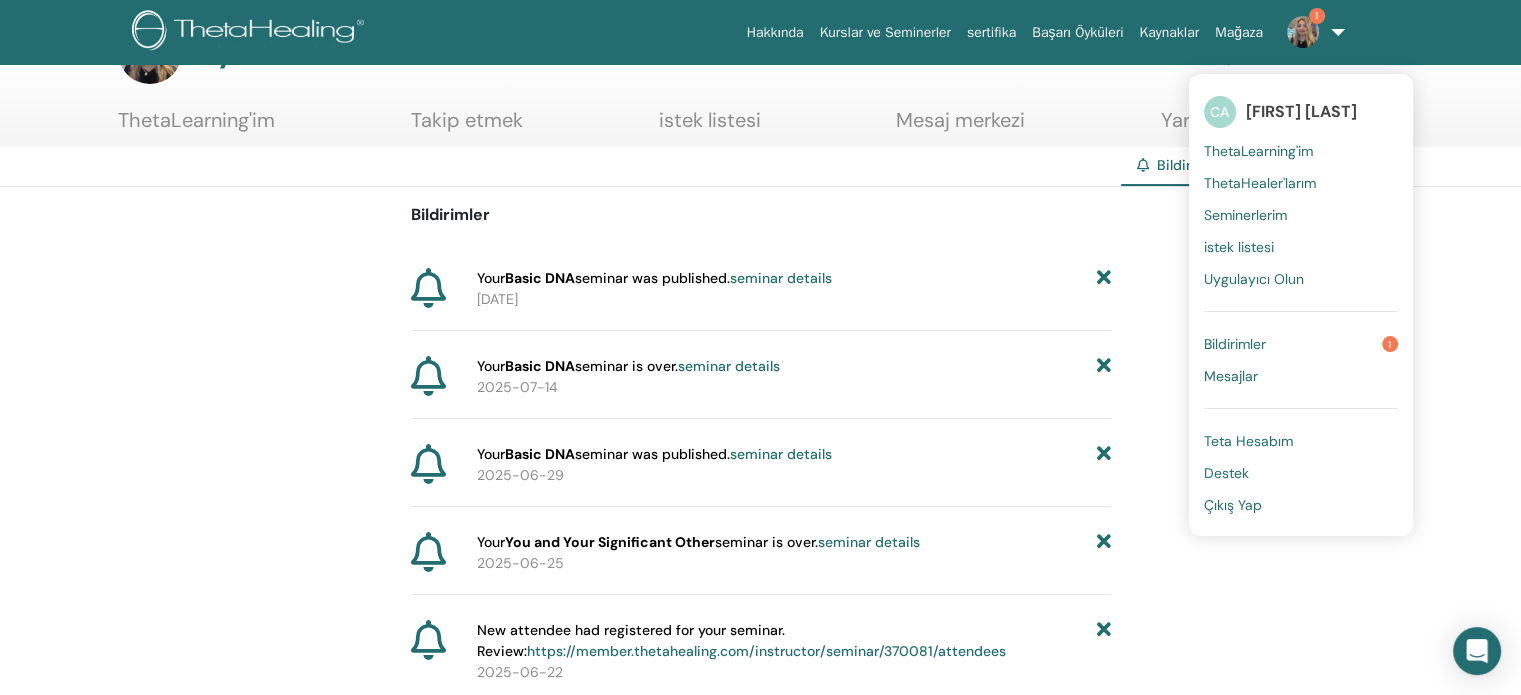 scroll, scrollTop: 100, scrollLeft: 0, axis: vertical 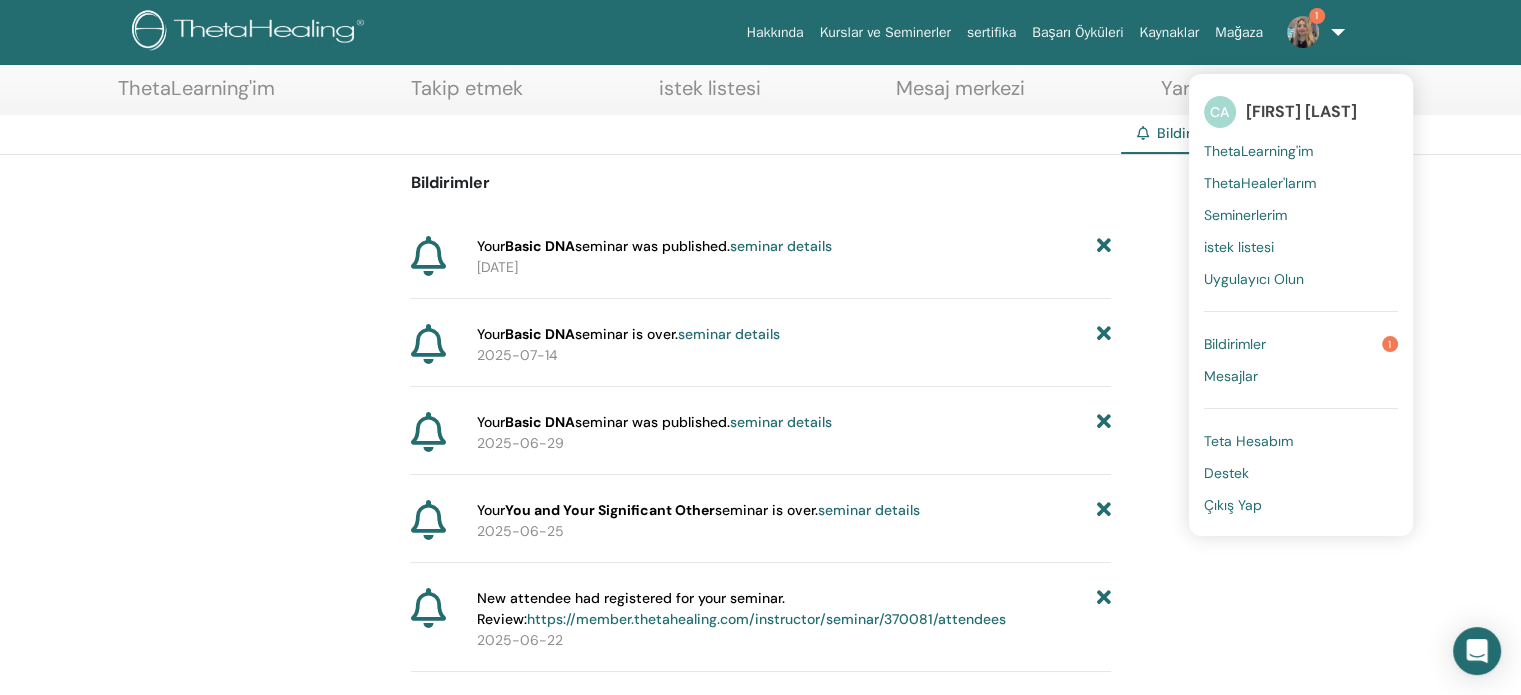 click on "Bildirimler" at bounding box center (1235, 344) 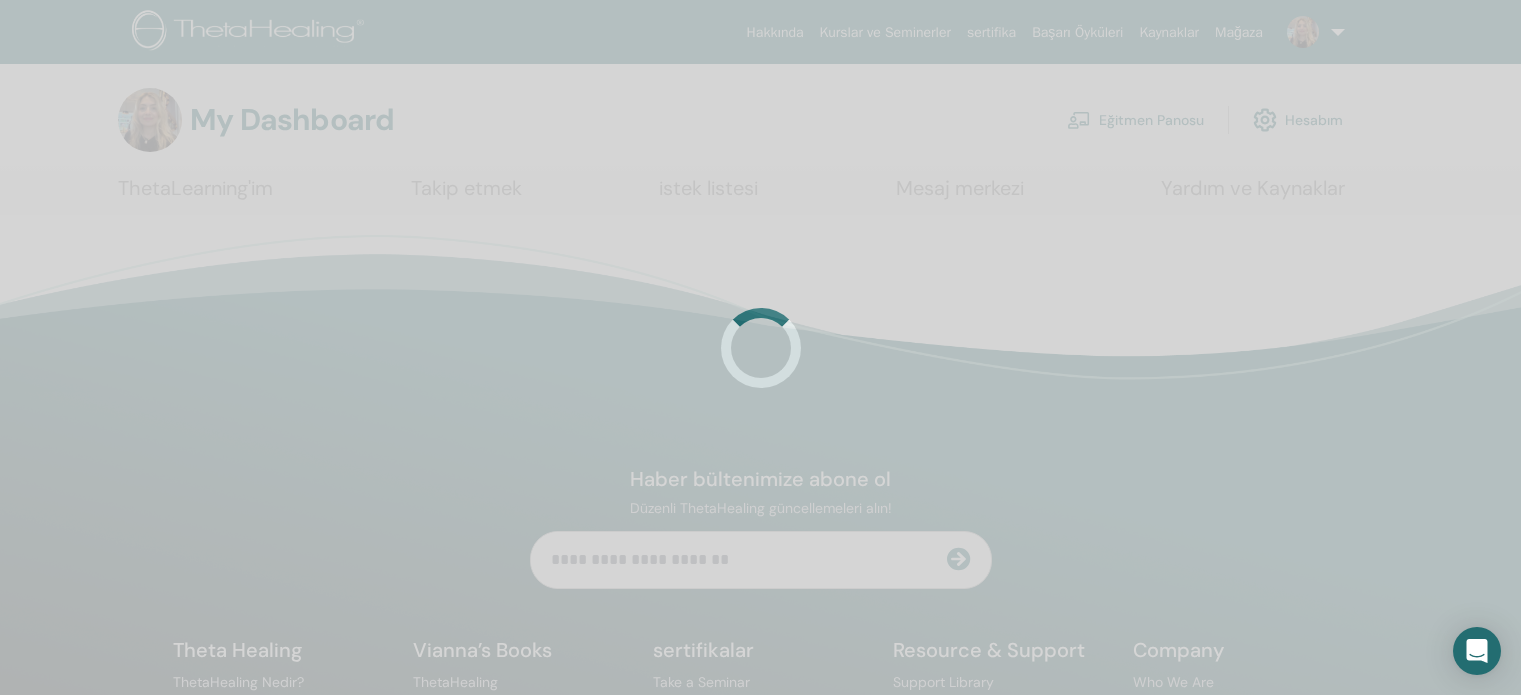 scroll, scrollTop: 0, scrollLeft: 0, axis: both 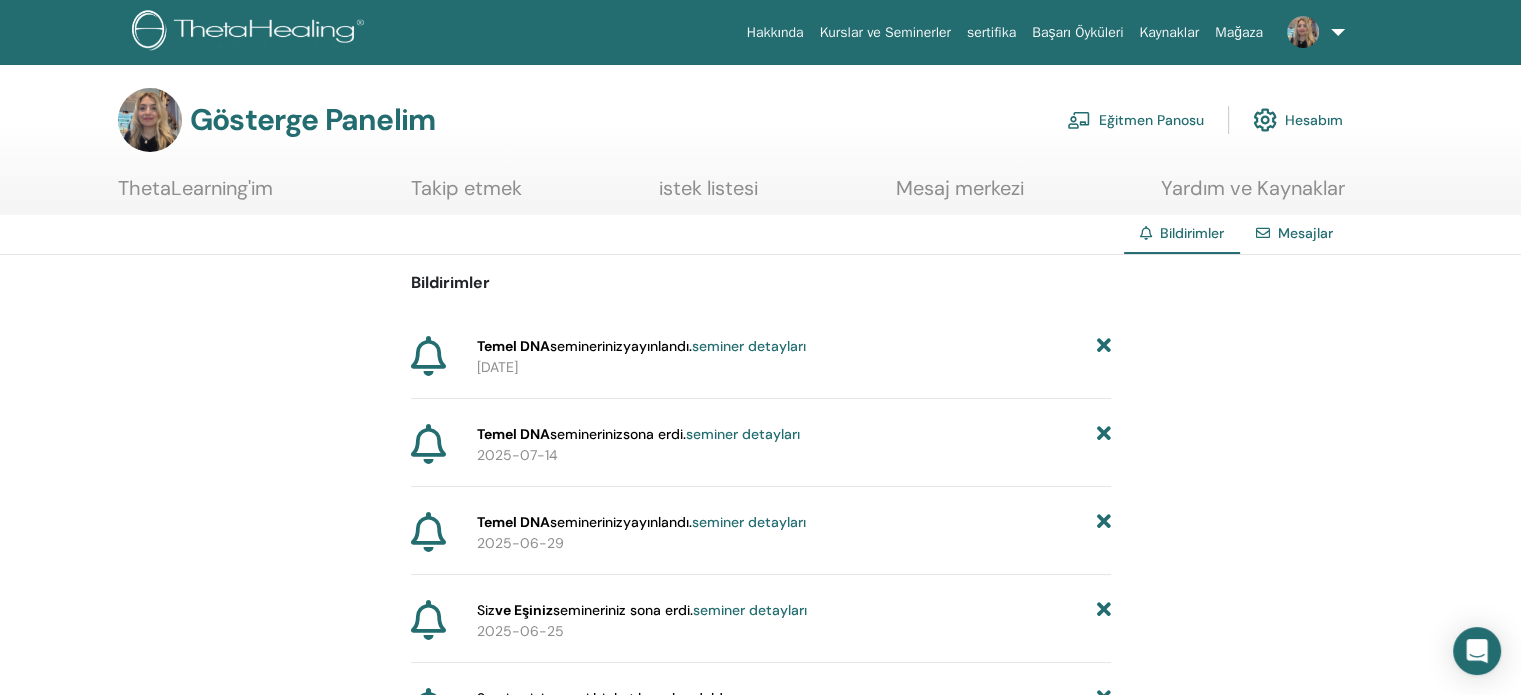 click on "Hesabım" at bounding box center (1314, 121) 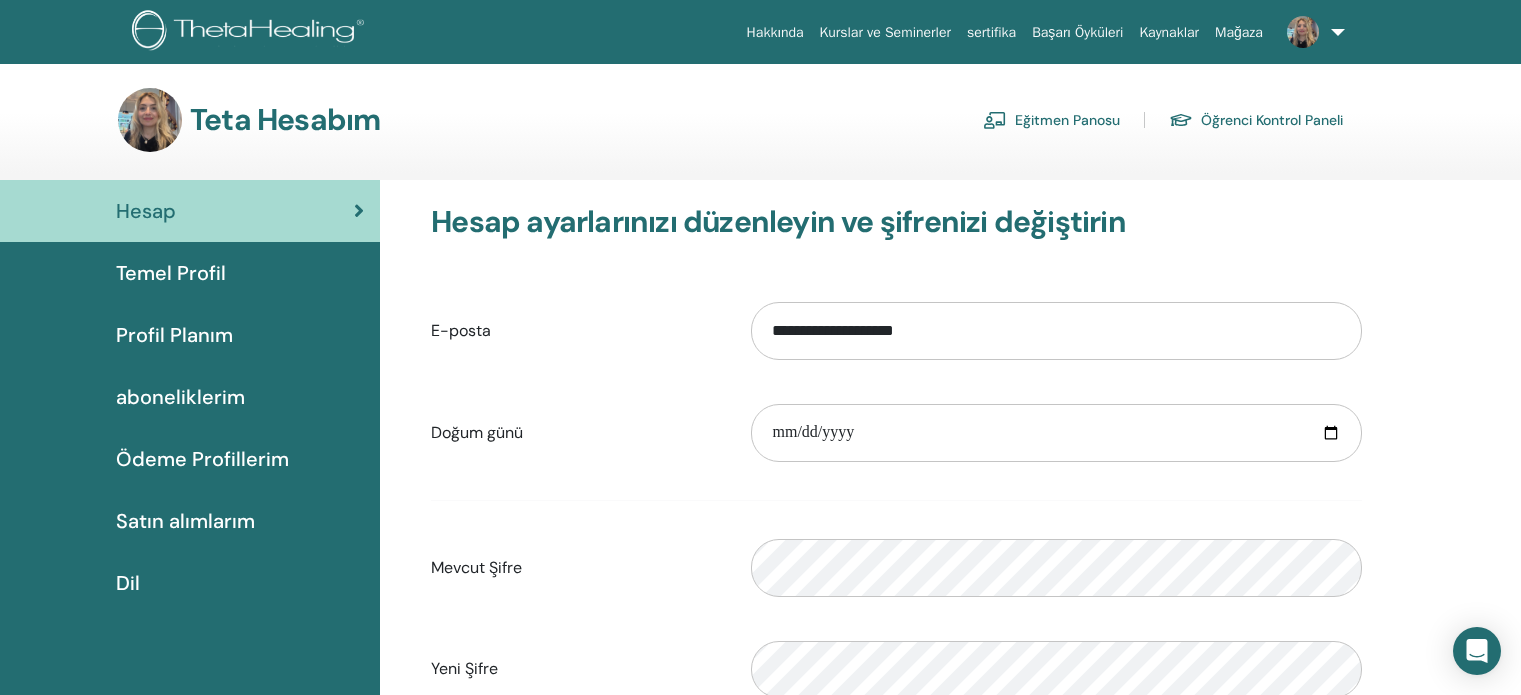 scroll, scrollTop: 0, scrollLeft: 0, axis: both 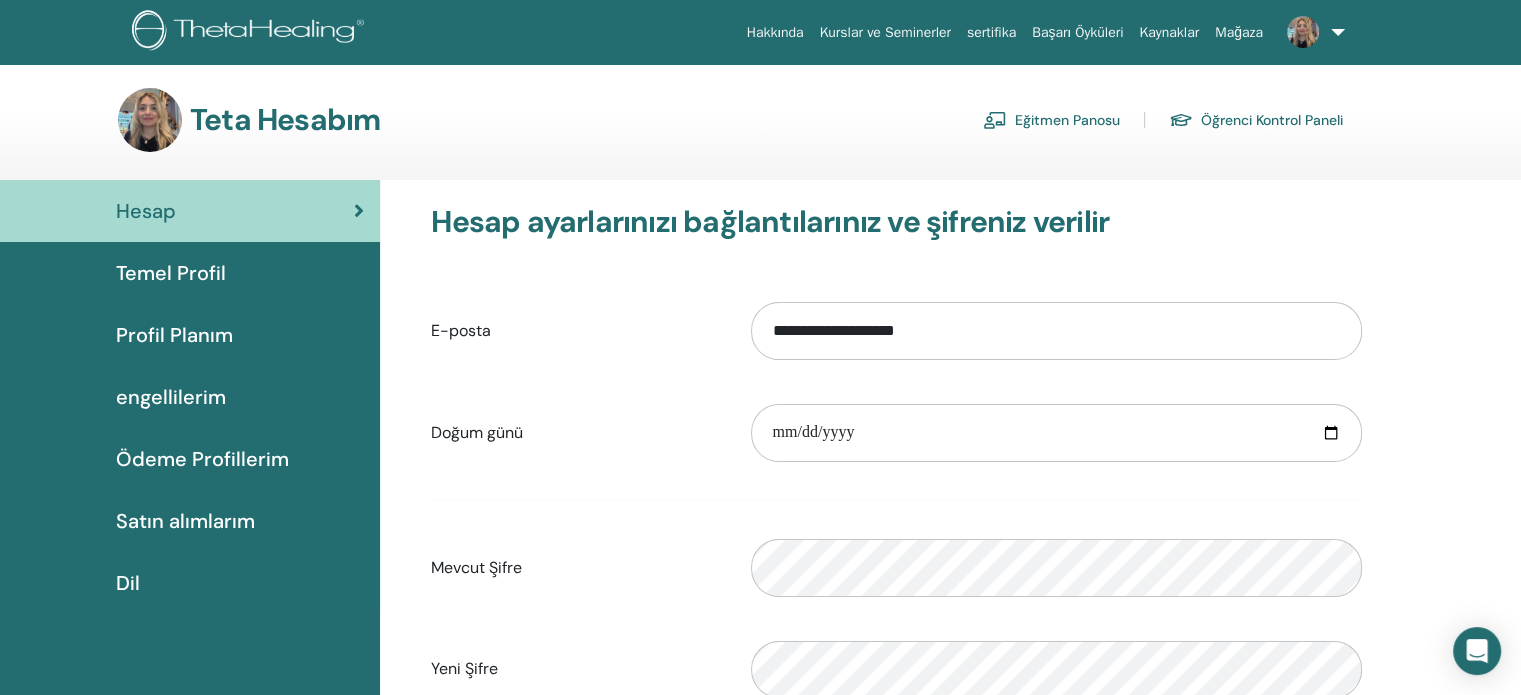 click on "Profil Planım" at bounding box center (174, 335) 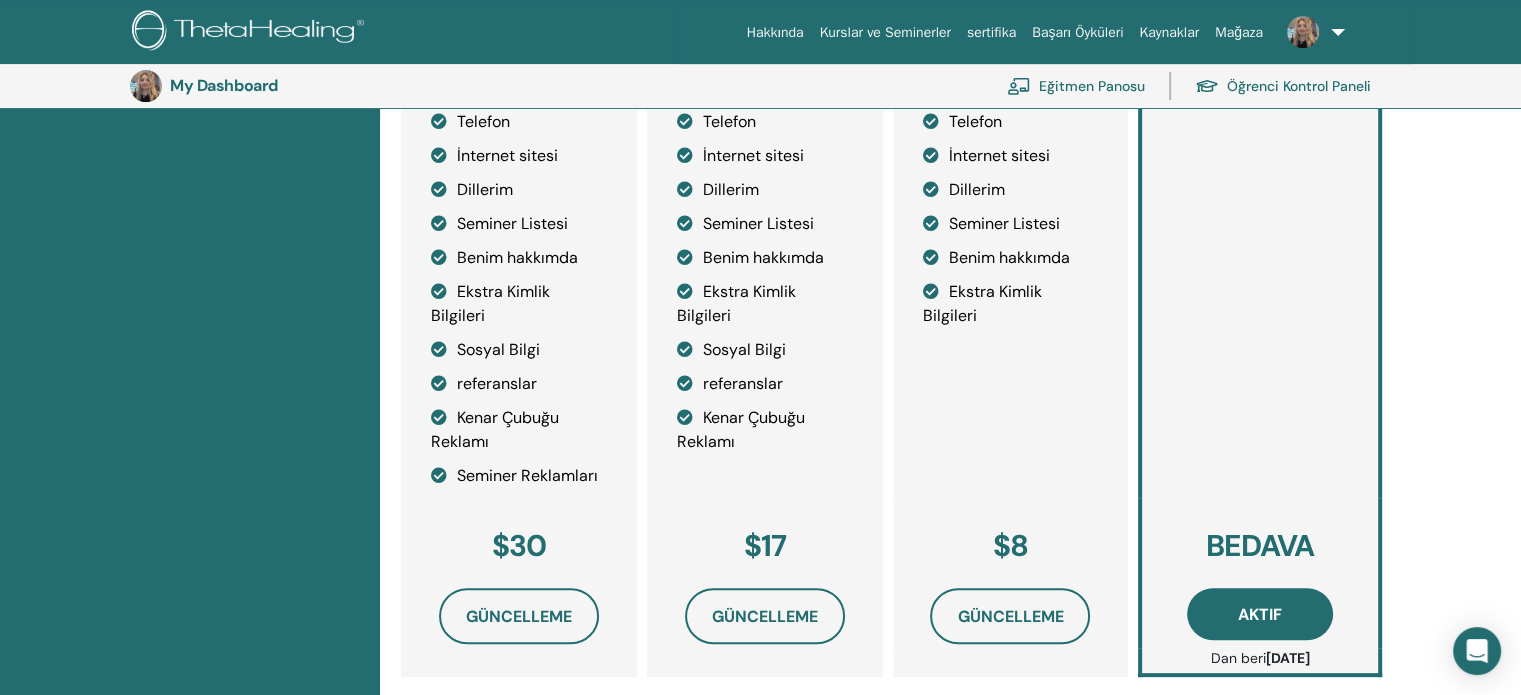 scroll, scrollTop: 644, scrollLeft: 0, axis: vertical 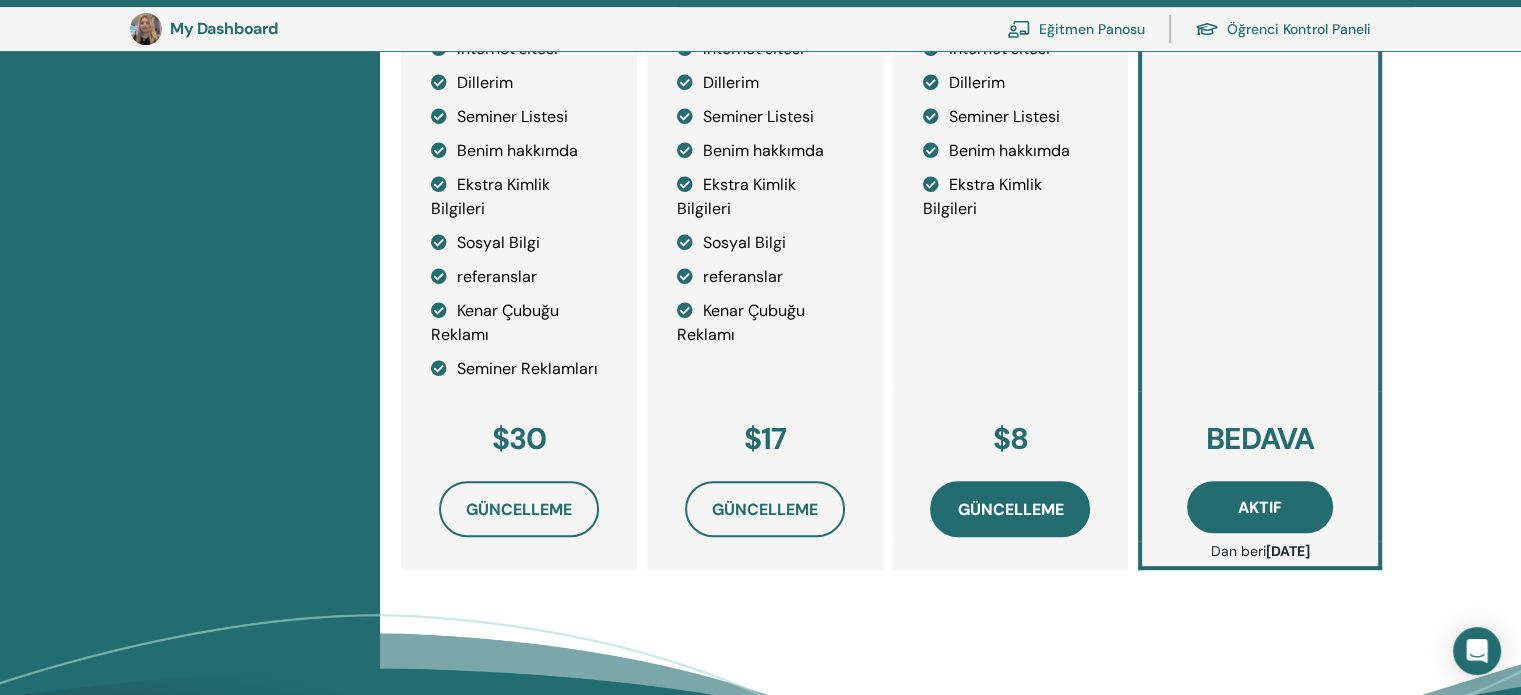 click on "Güncelleme" at bounding box center [1010, 509] 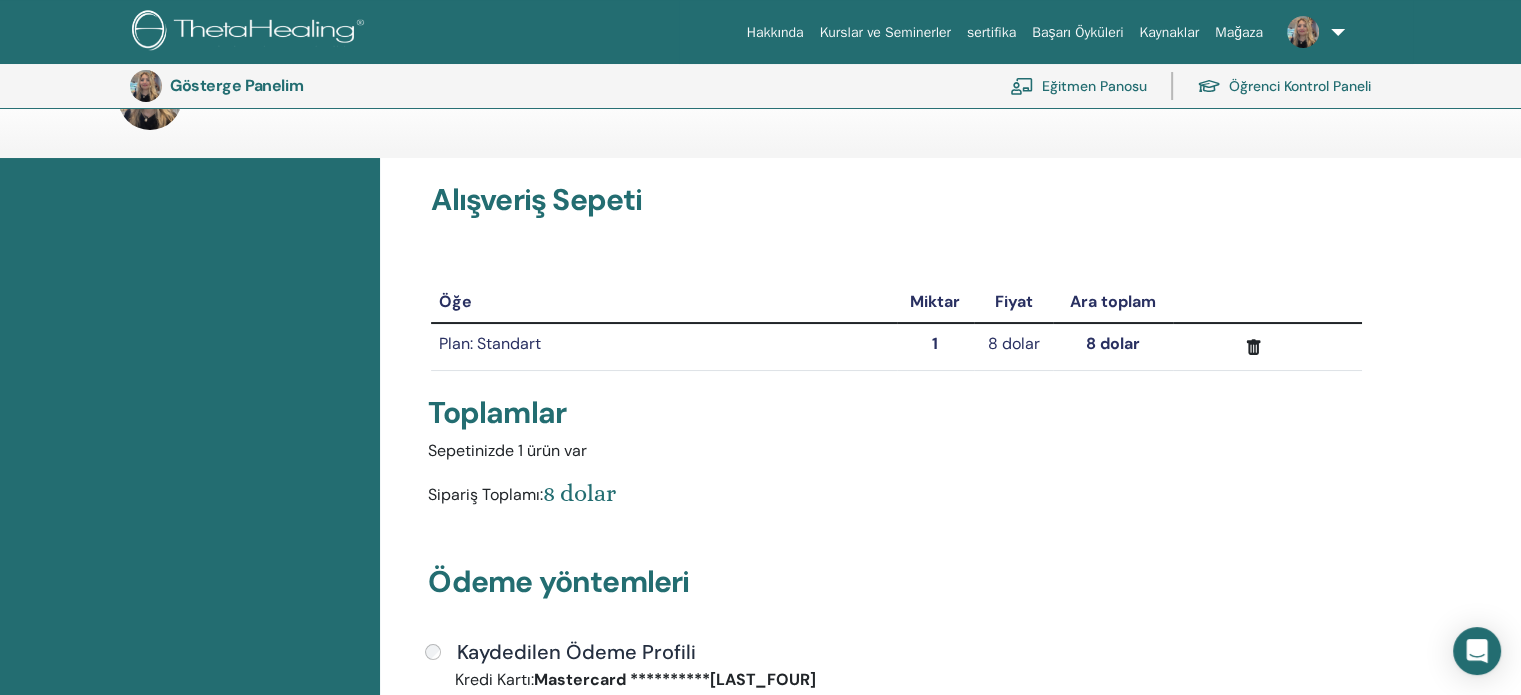 scroll, scrollTop: 344, scrollLeft: 0, axis: vertical 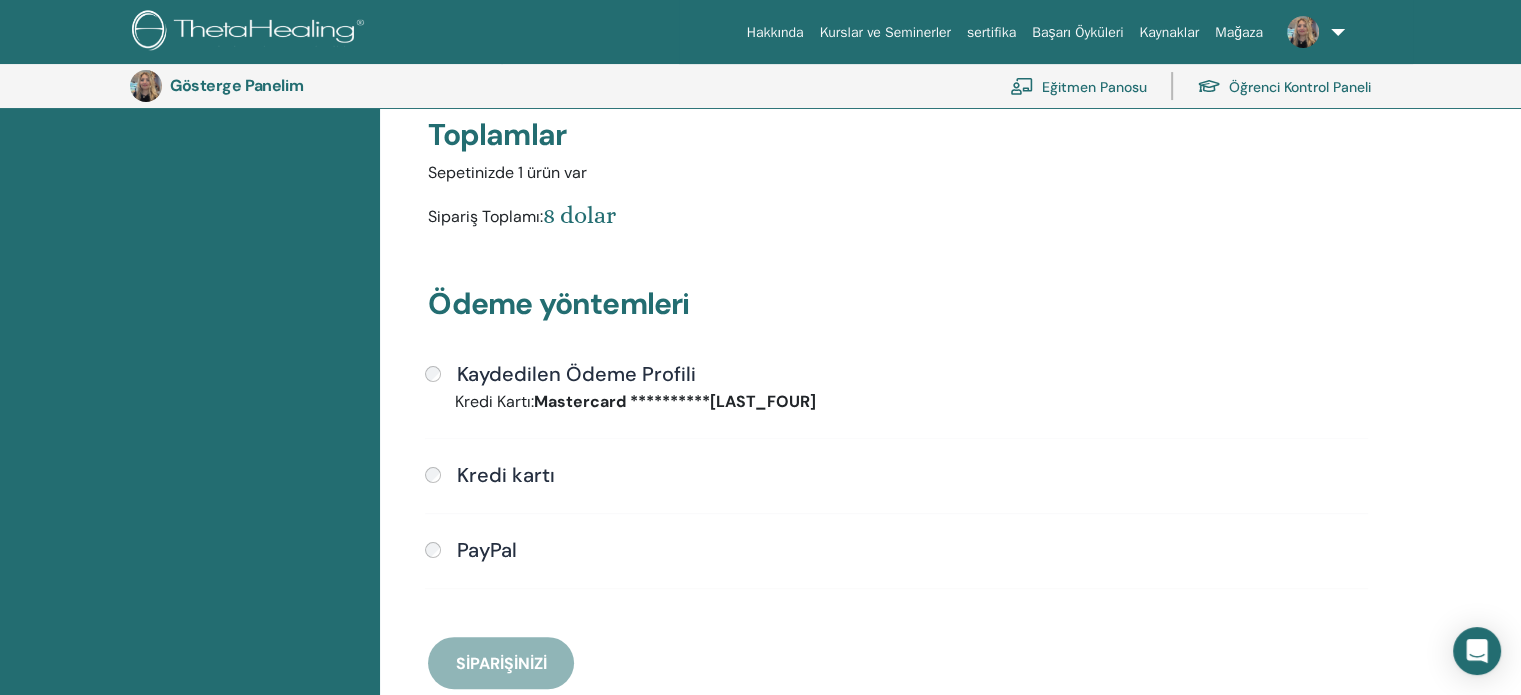 click on "Kaydedilen Ödeme Profili" at bounding box center (896, 375) 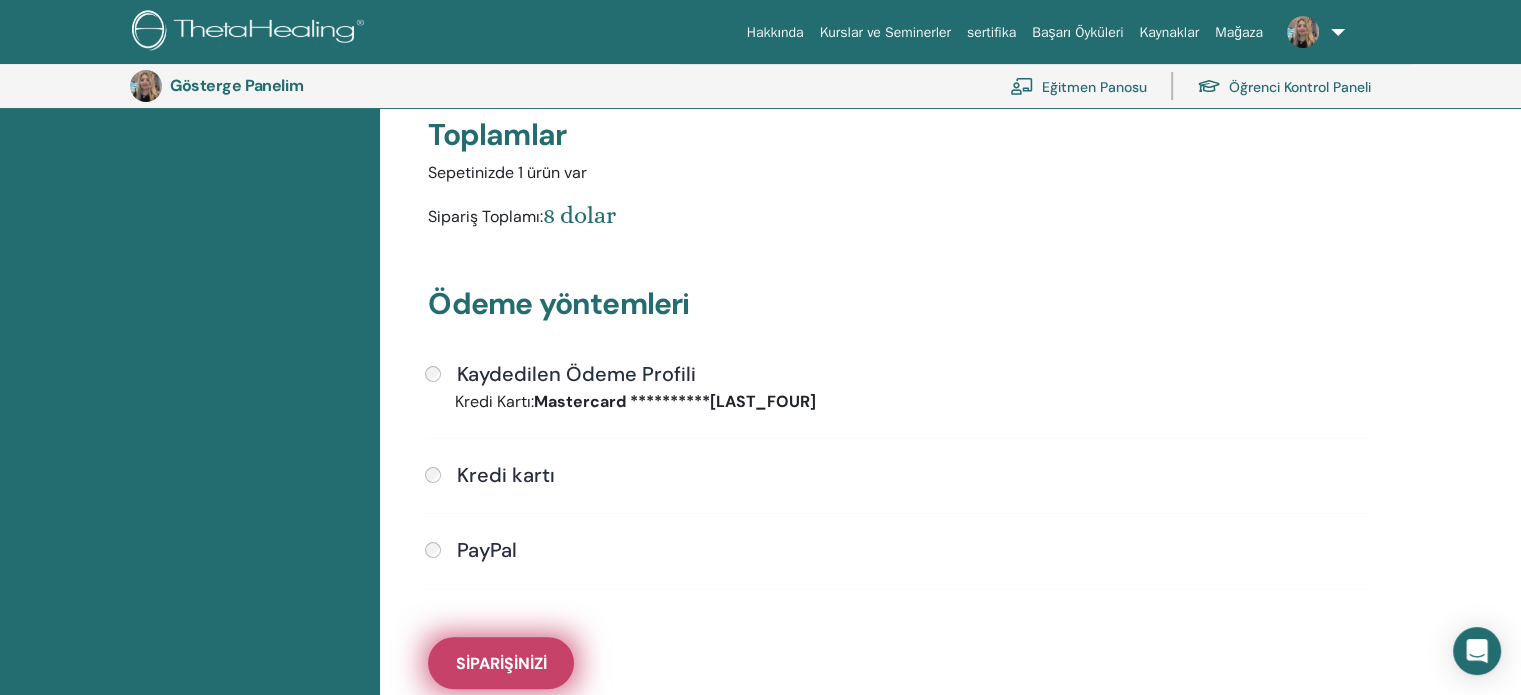 click on "Siparişinizi" at bounding box center (501, 663) 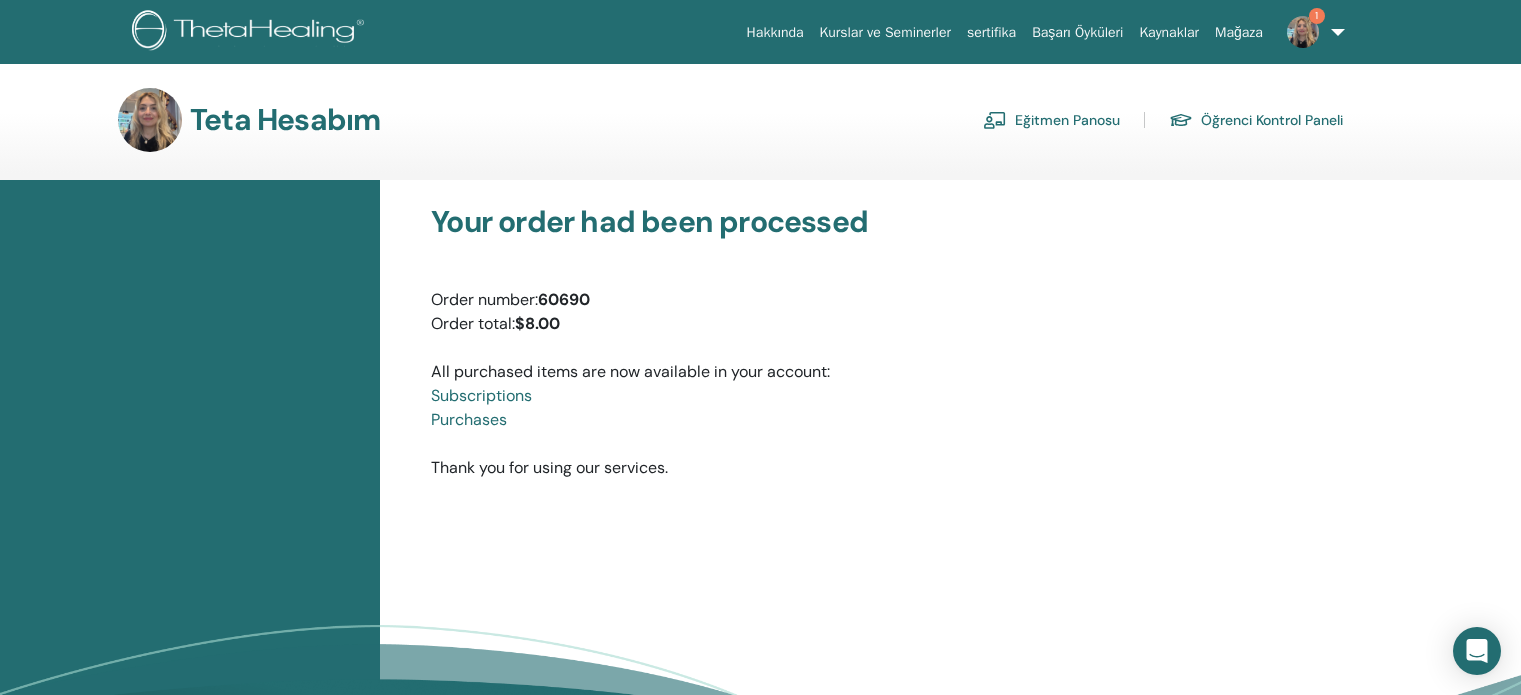 scroll, scrollTop: 0, scrollLeft: 0, axis: both 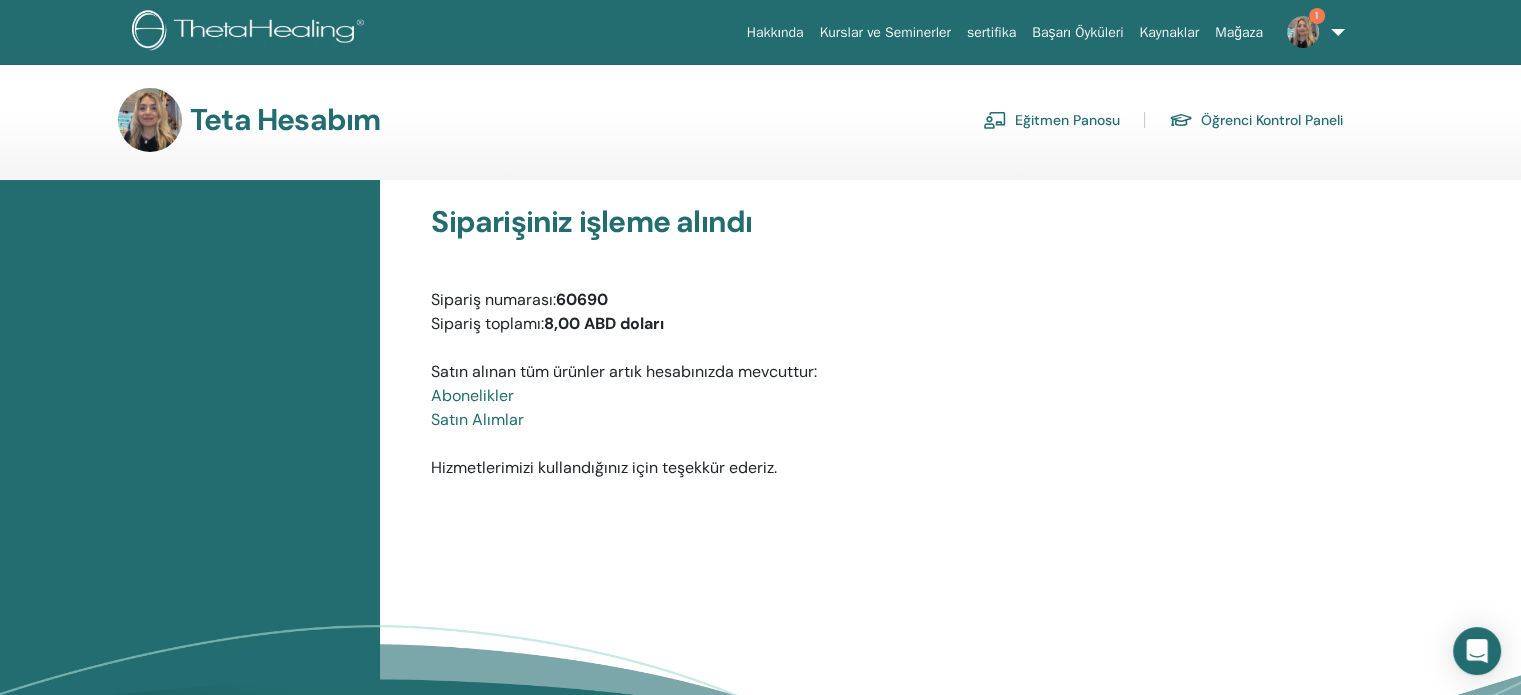 click at bounding box center [1303, 32] 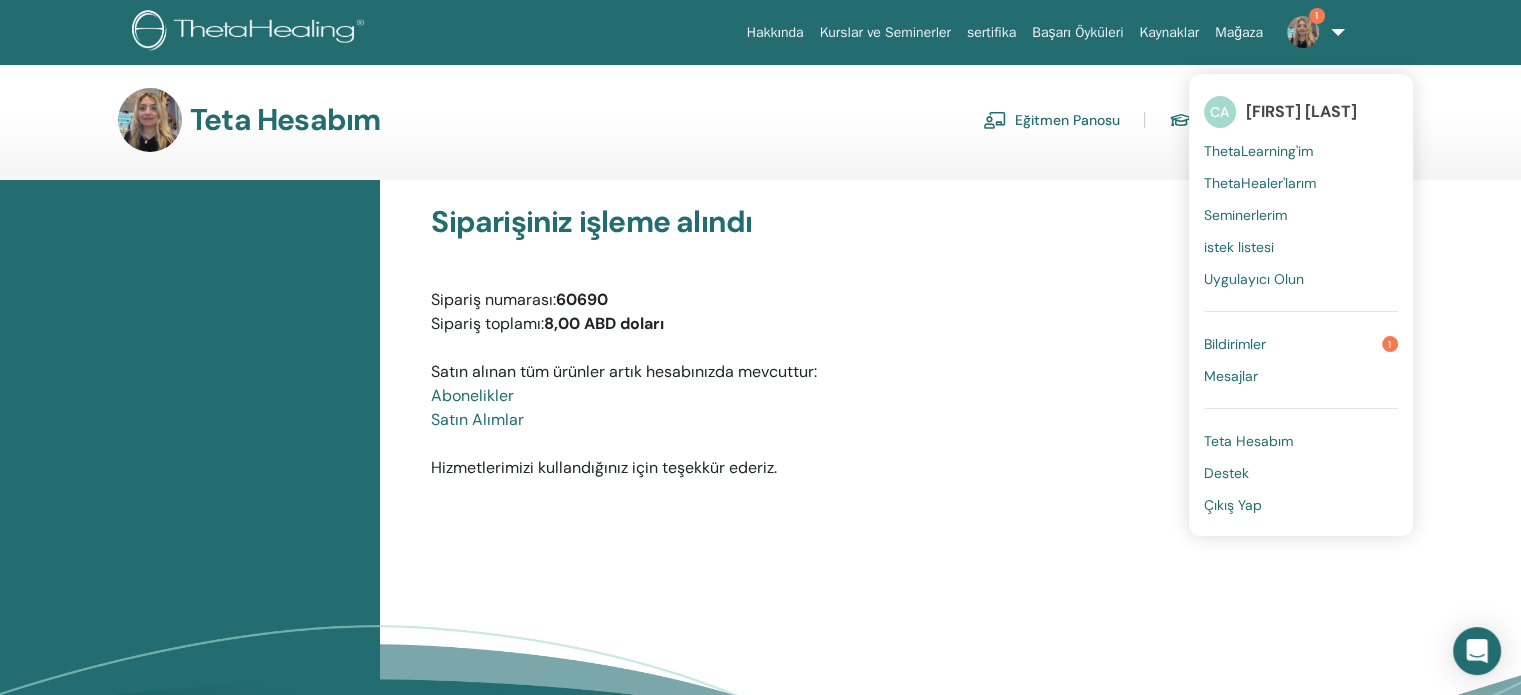 click on "Bildirimler" at bounding box center [1235, 344] 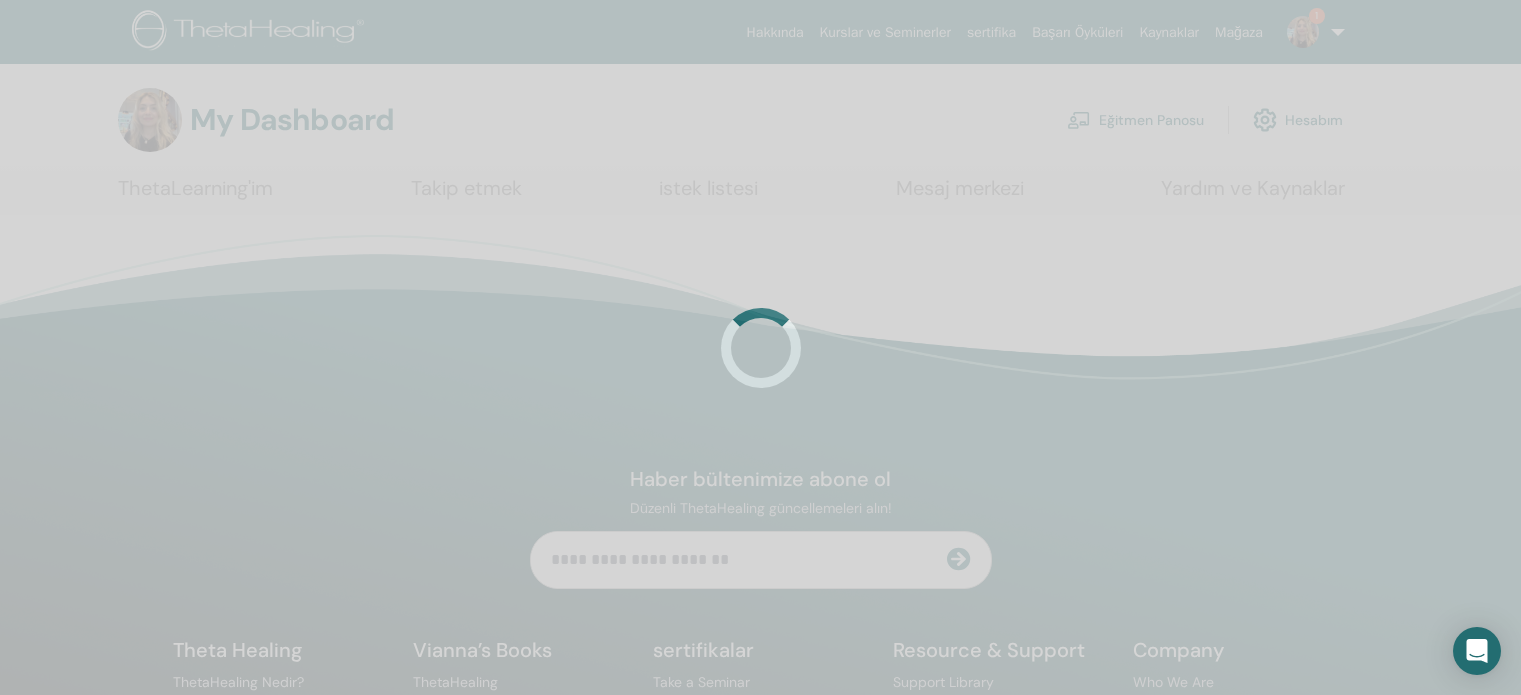 scroll, scrollTop: 0, scrollLeft: 0, axis: both 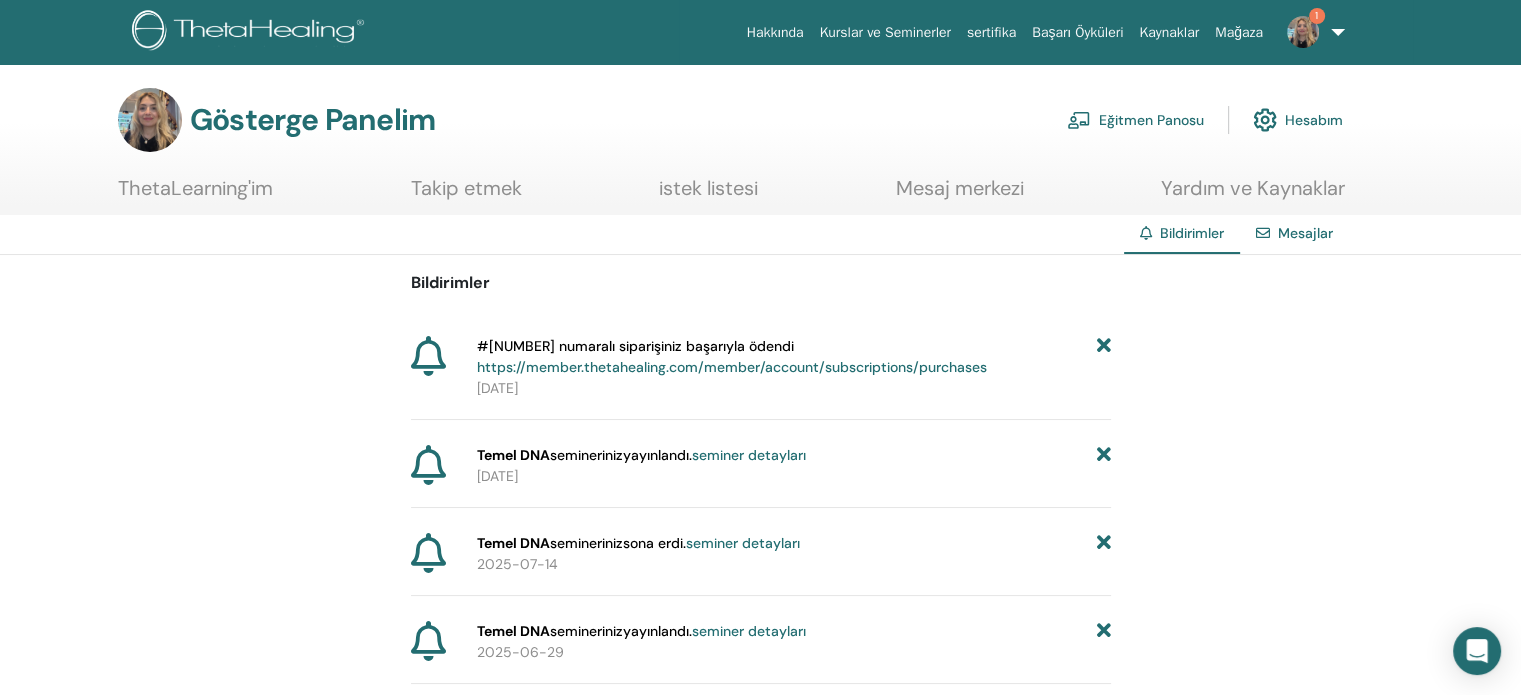 click on "Hesabım" at bounding box center [1314, 121] 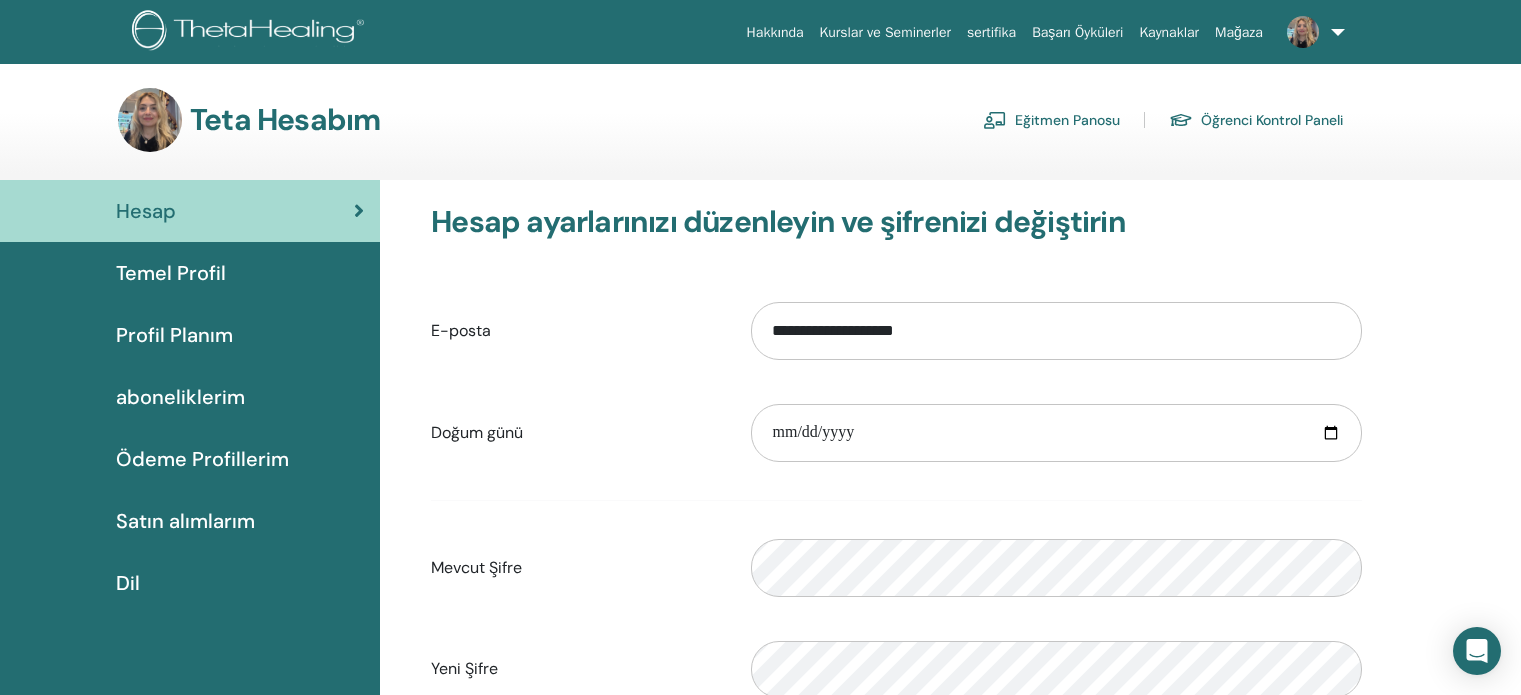 scroll, scrollTop: 0, scrollLeft: 0, axis: both 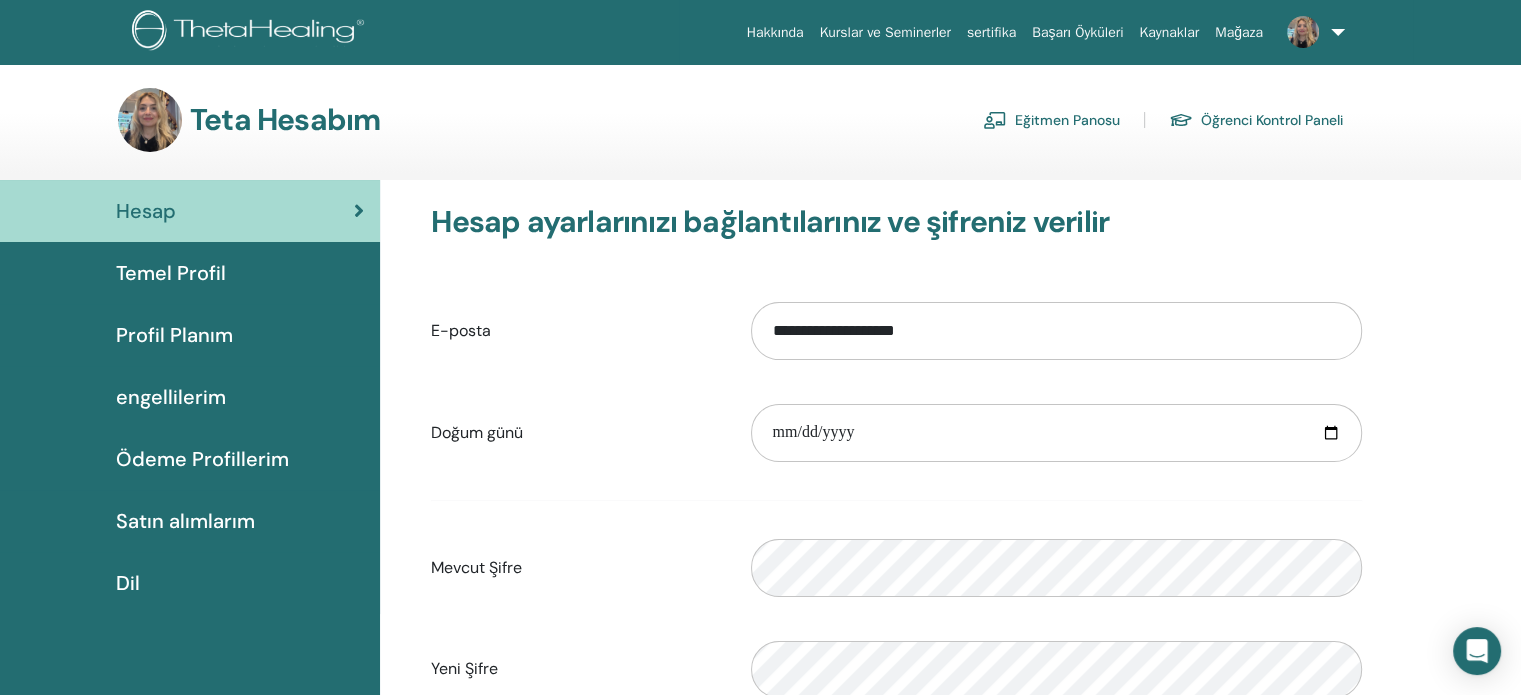 click on "Temel Profil" at bounding box center [171, 273] 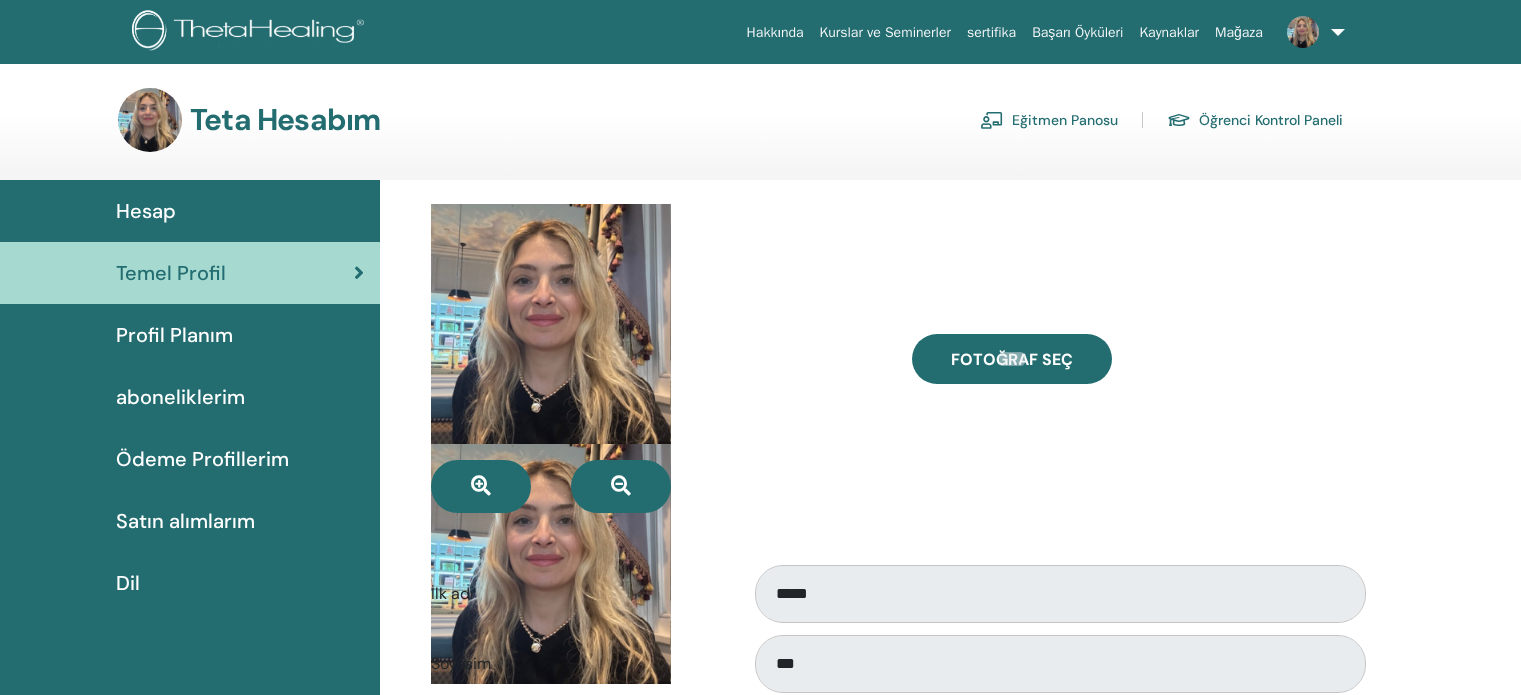 scroll, scrollTop: 0, scrollLeft: 0, axis: both 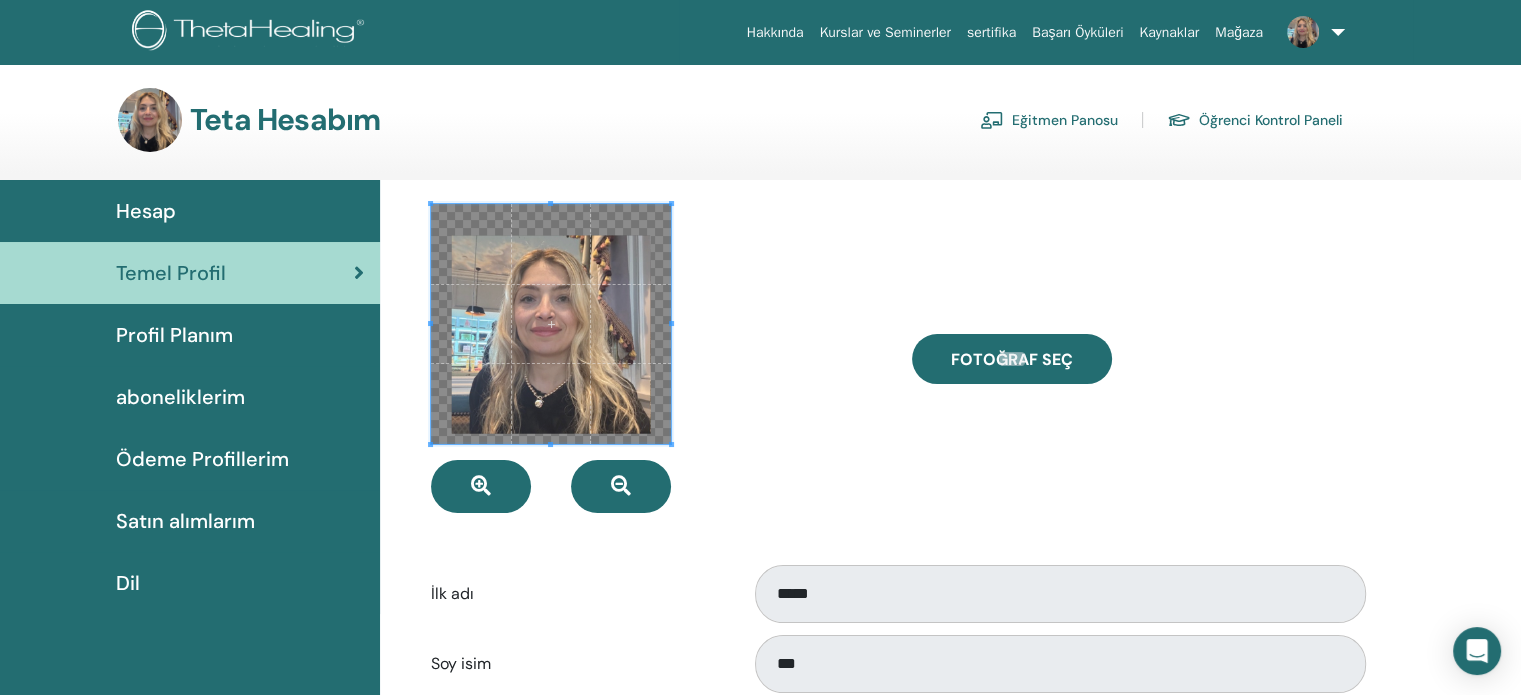 click on "Profil Planım" at bounding box center [174, 335] 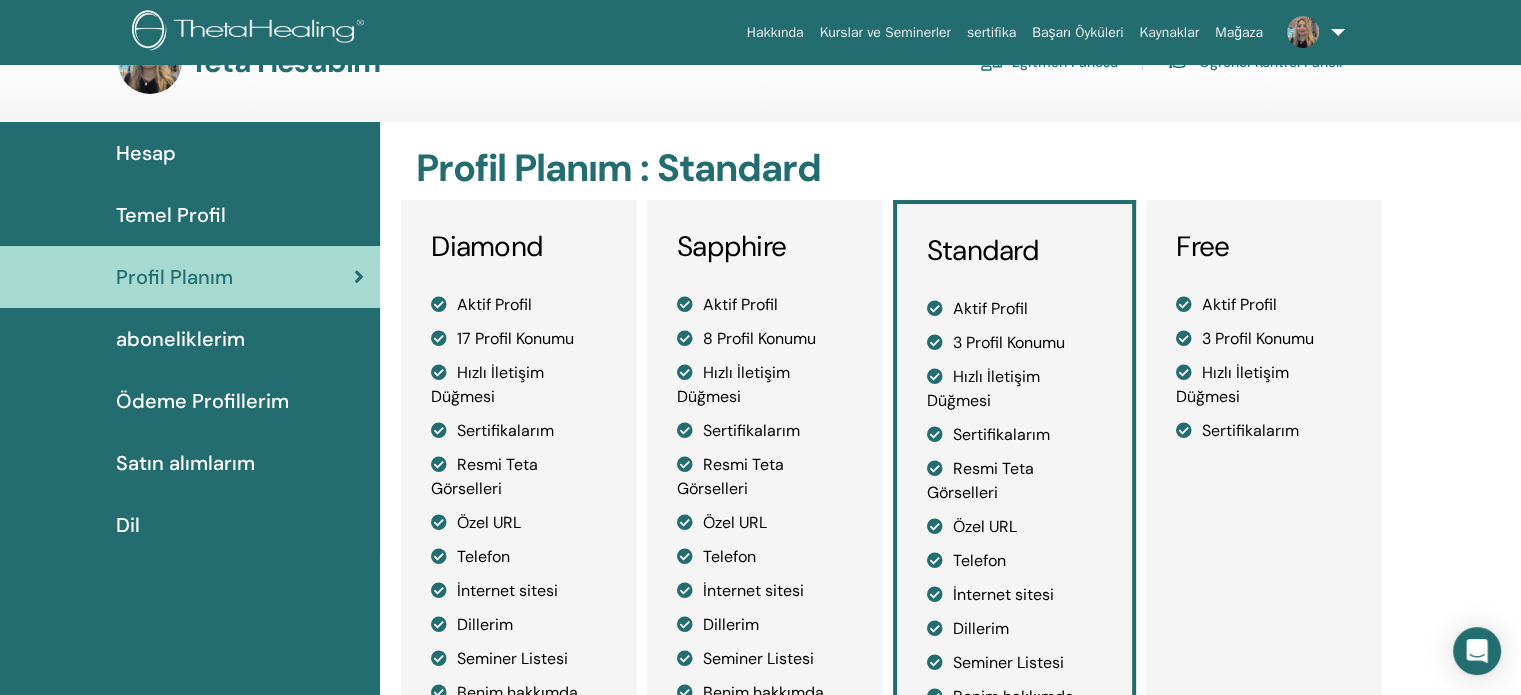 scroll, scrollTop: 0, scrollLeft: 0, axis: both 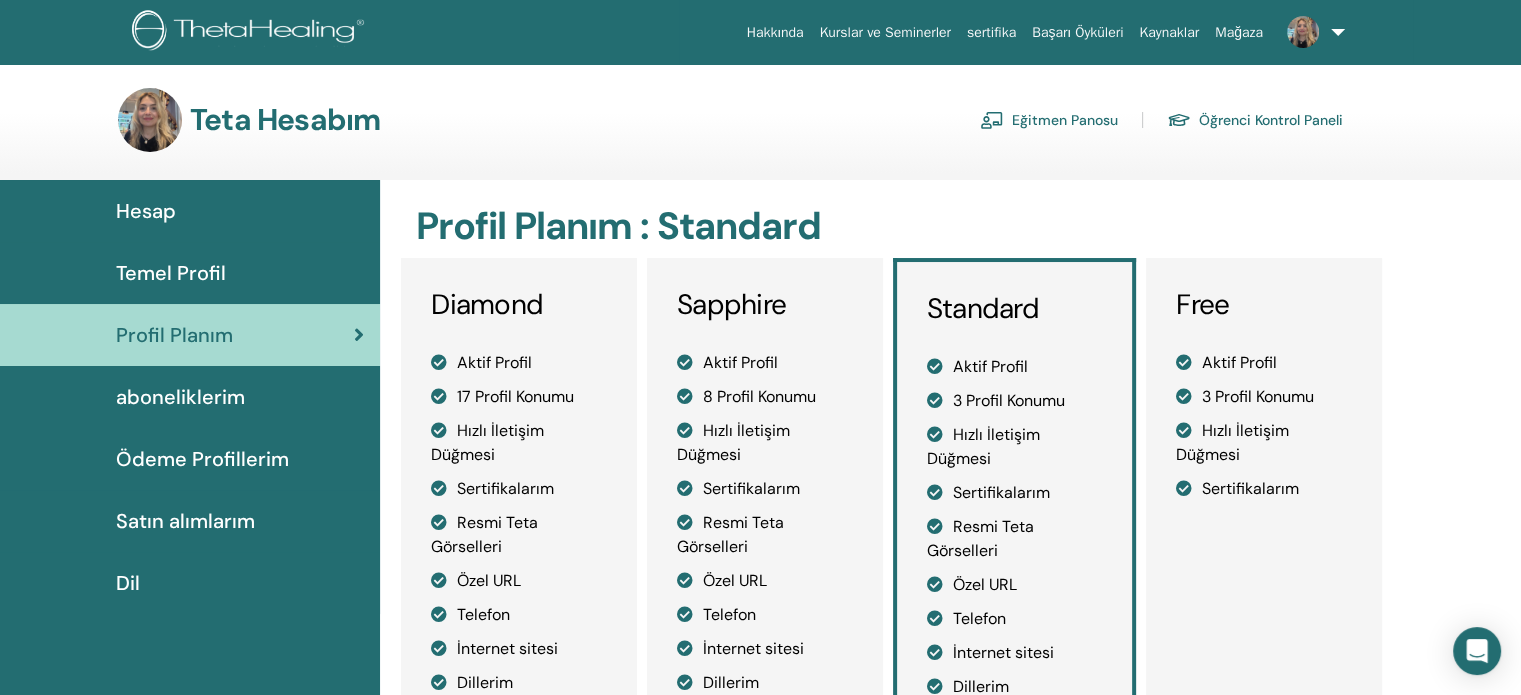 click at bounding box center (1312, 32) 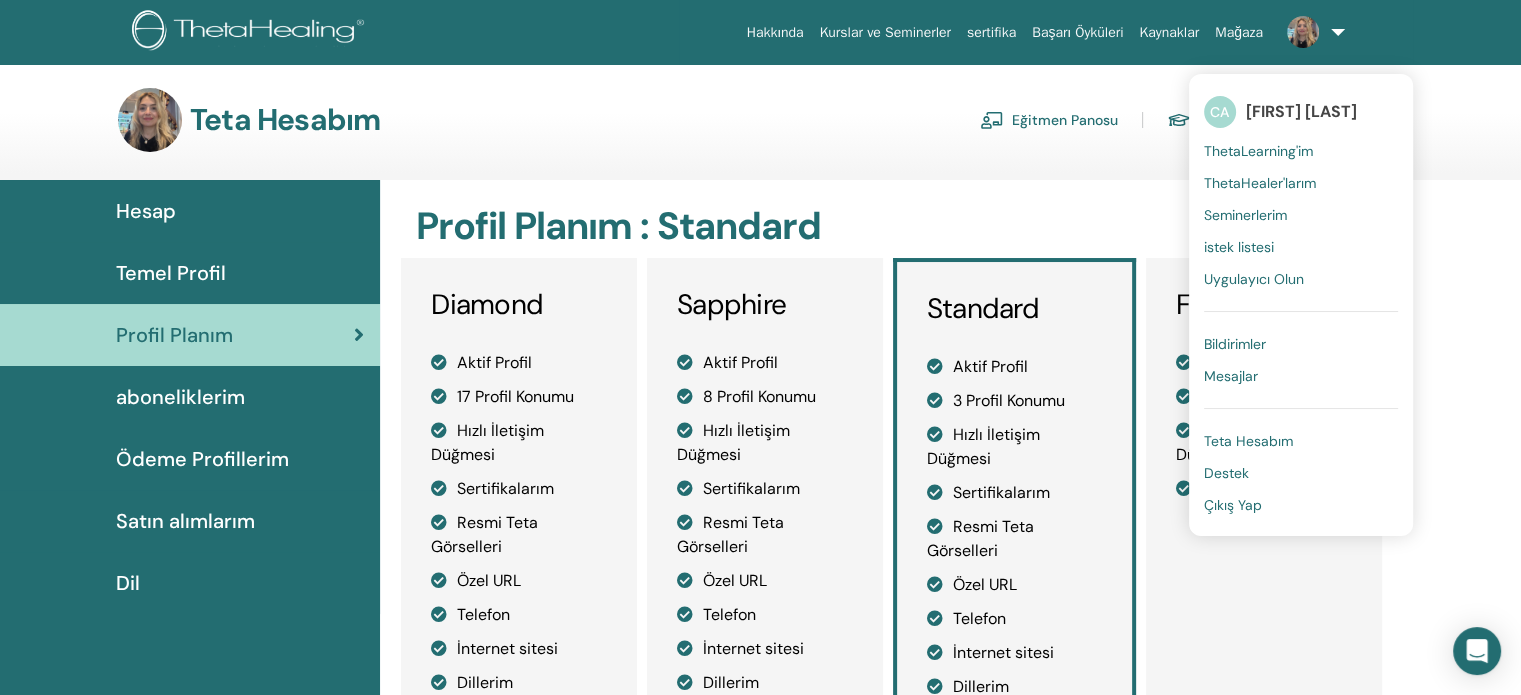 click on "Çıkış Yap" at bounding box center [1233, 505] 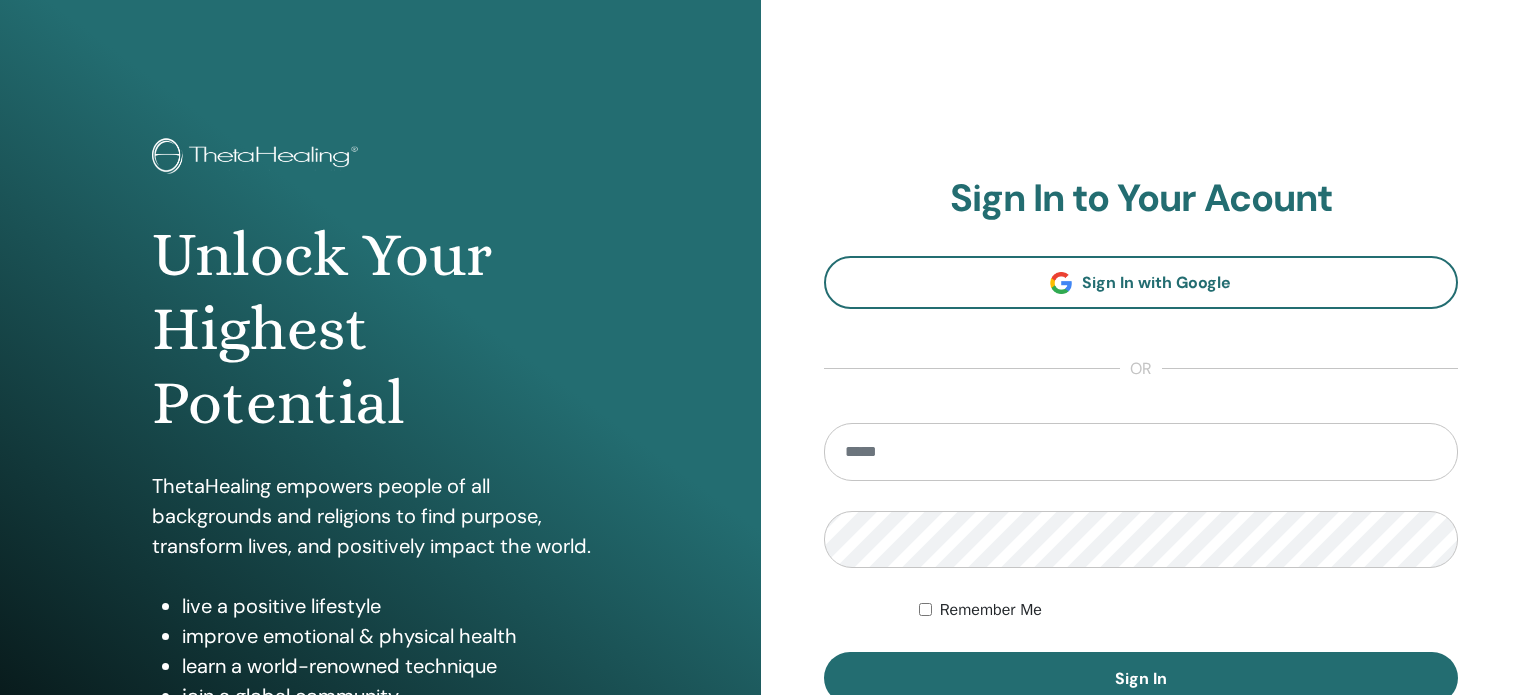 scroll, scrollTop: 0, scrollLeft: 0, axis: both 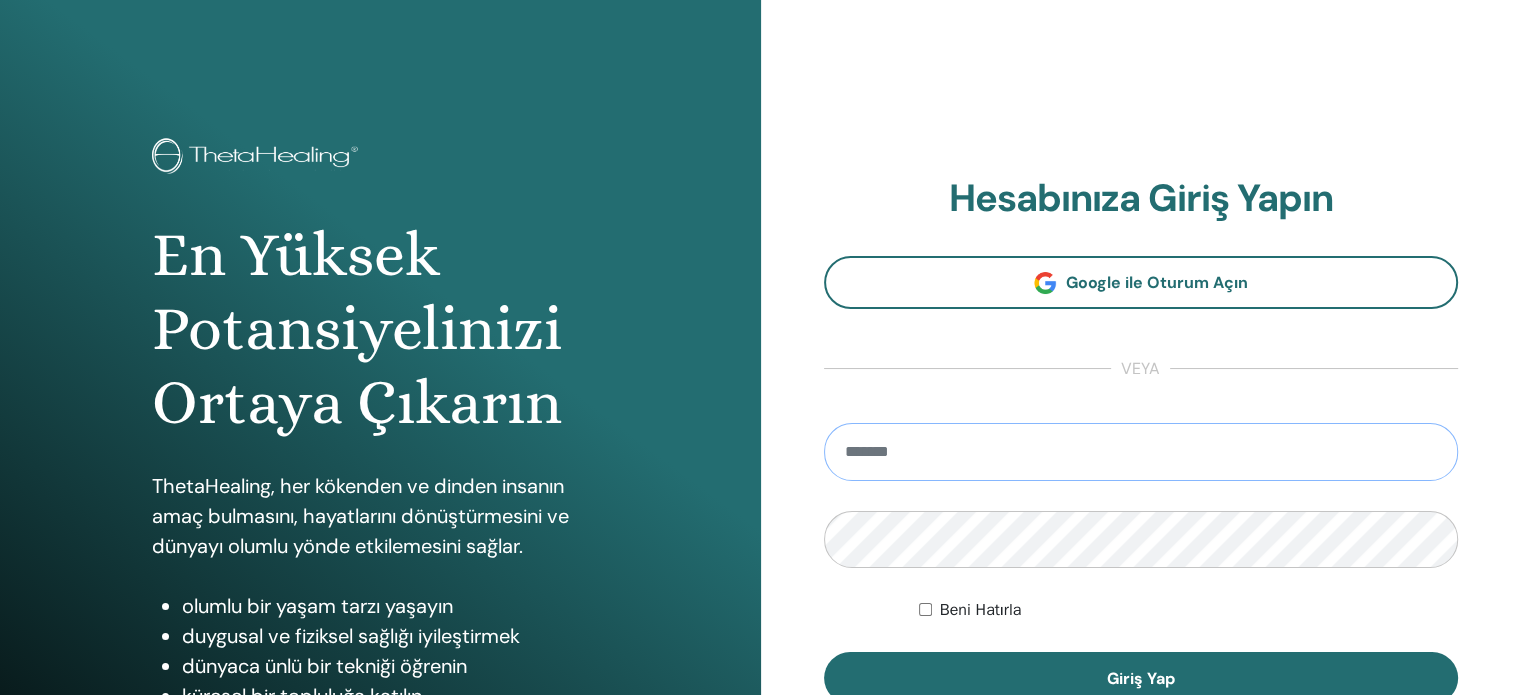 click at bounding box center [1141, 452] 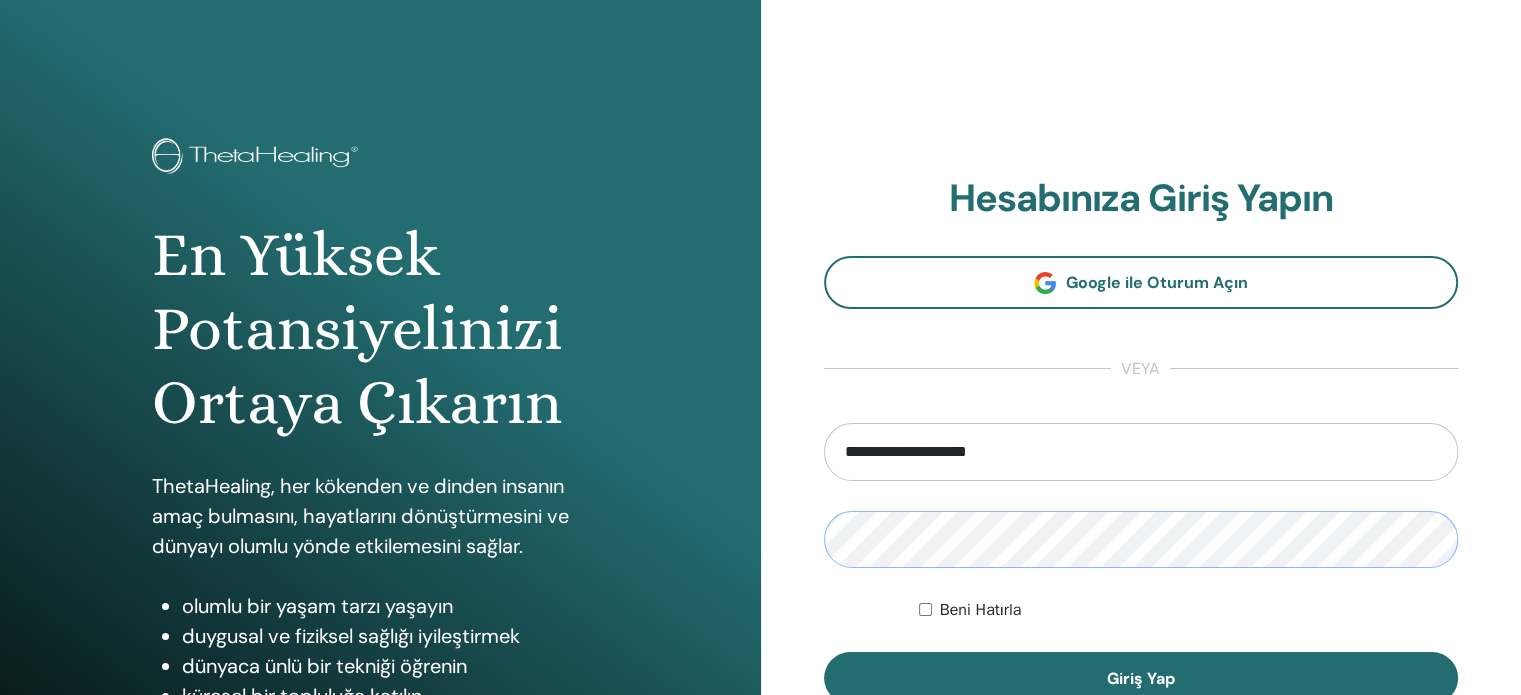 click on "Giriş Yap" at bounding box center (1141, 678) 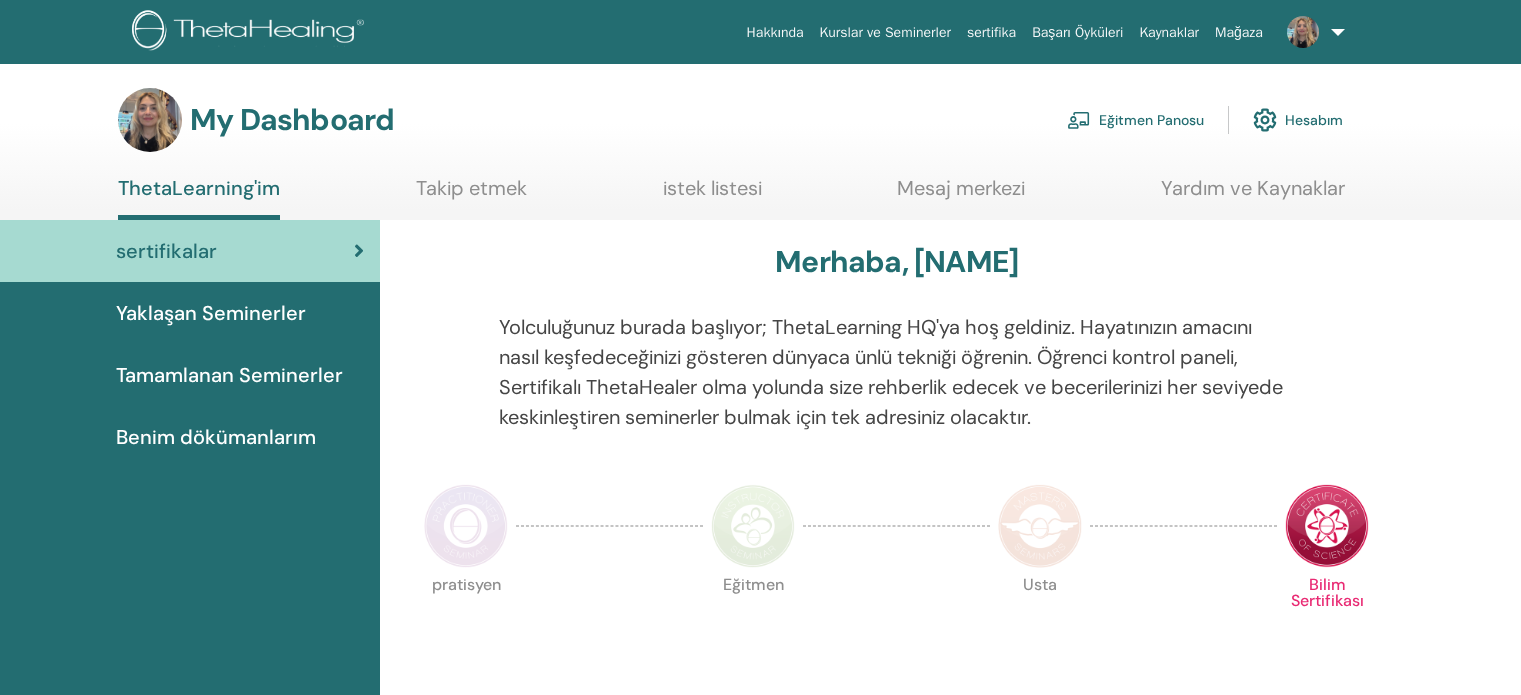 scroll, scrollTop: 0, scrollLeft: 0, axis: both 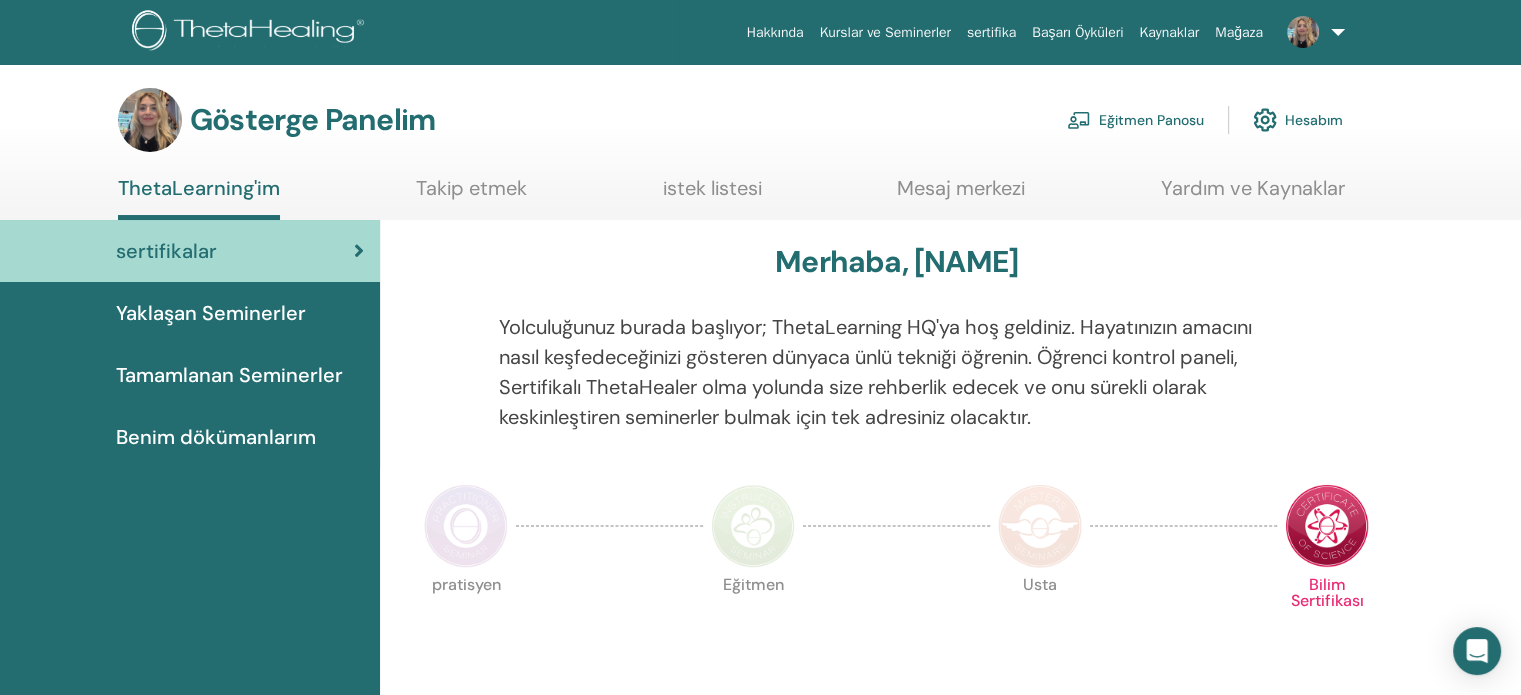 click at bounding box center (1265, 120) 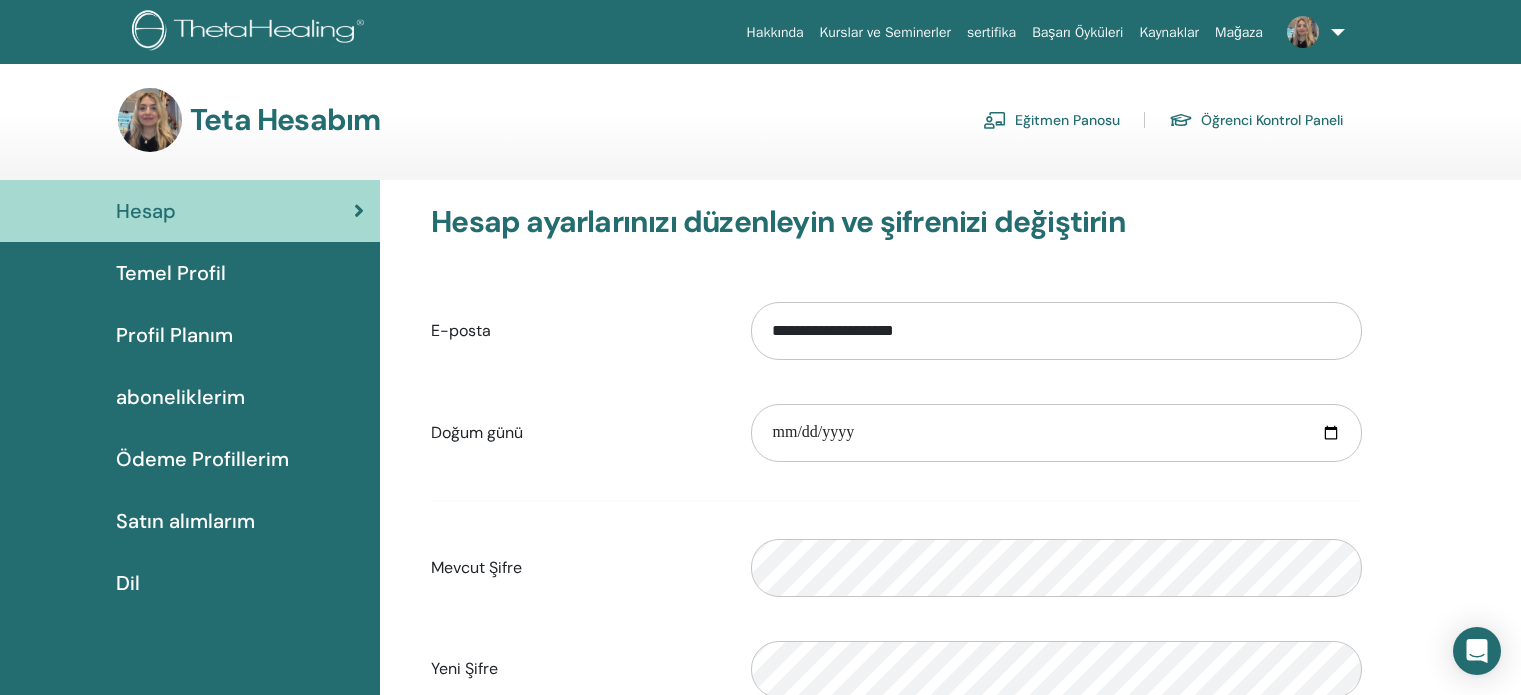 scroll, scrollTop: 0, scrollLeft: 0, axis: both 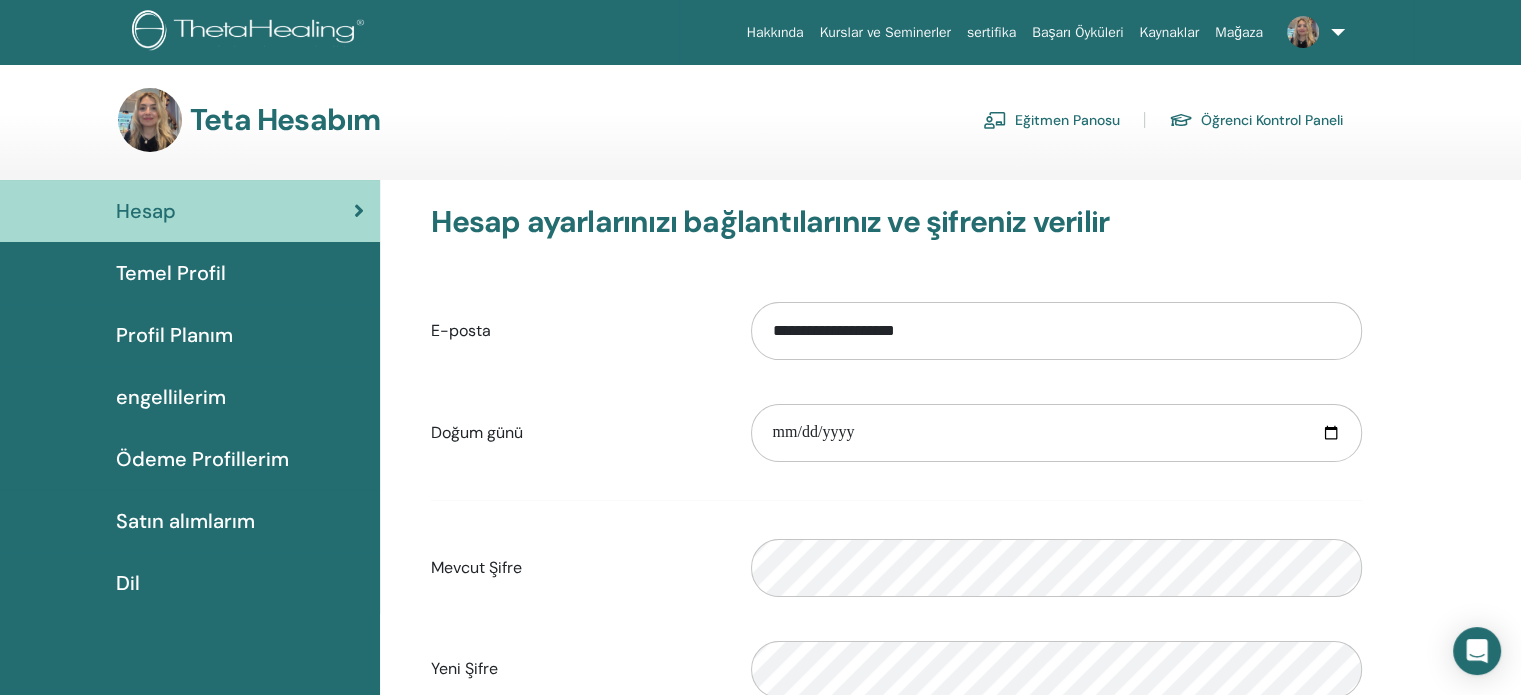click on "Eğitmen Panosu" at bounding box center (1067, 121) 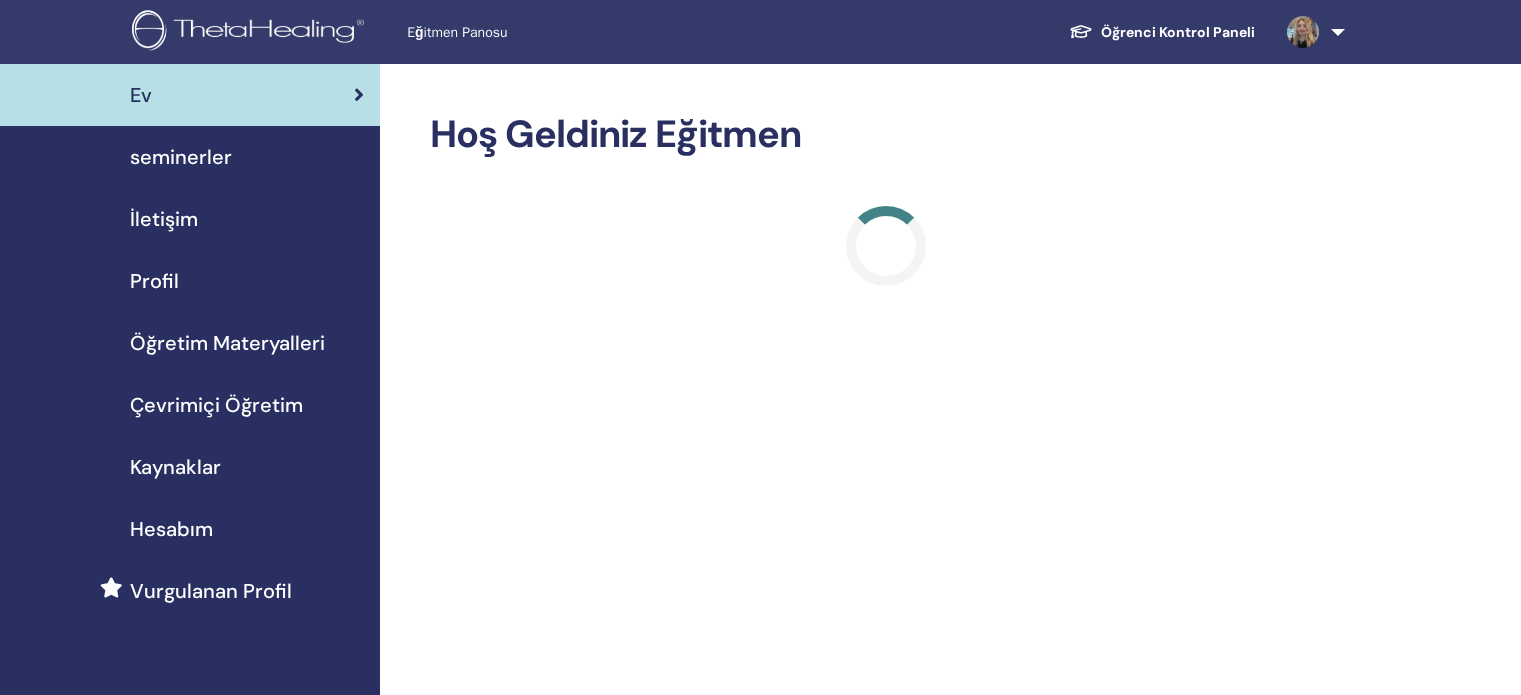 scroll, scrollTop: 0, scrollLeft: 0, axis: both 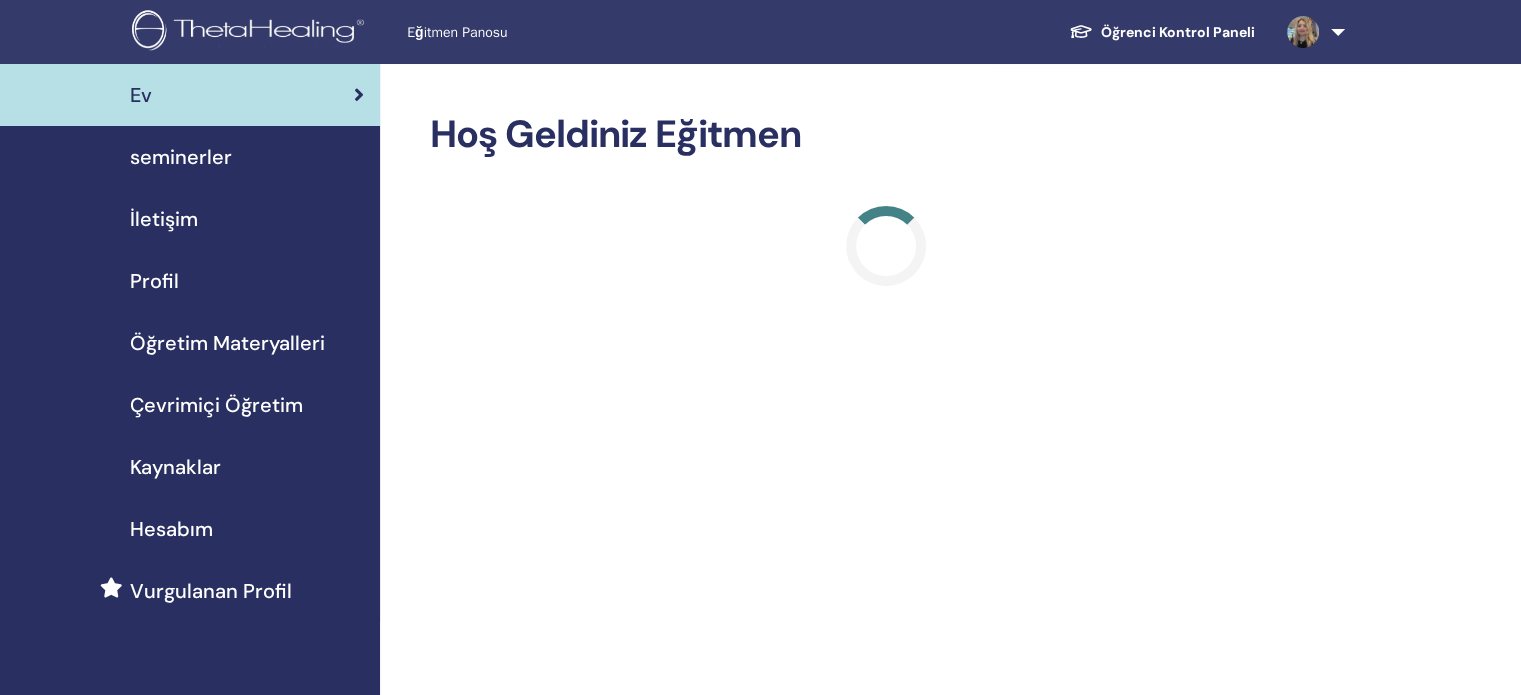 click on "seminerler" at bounding box center (181, 157) 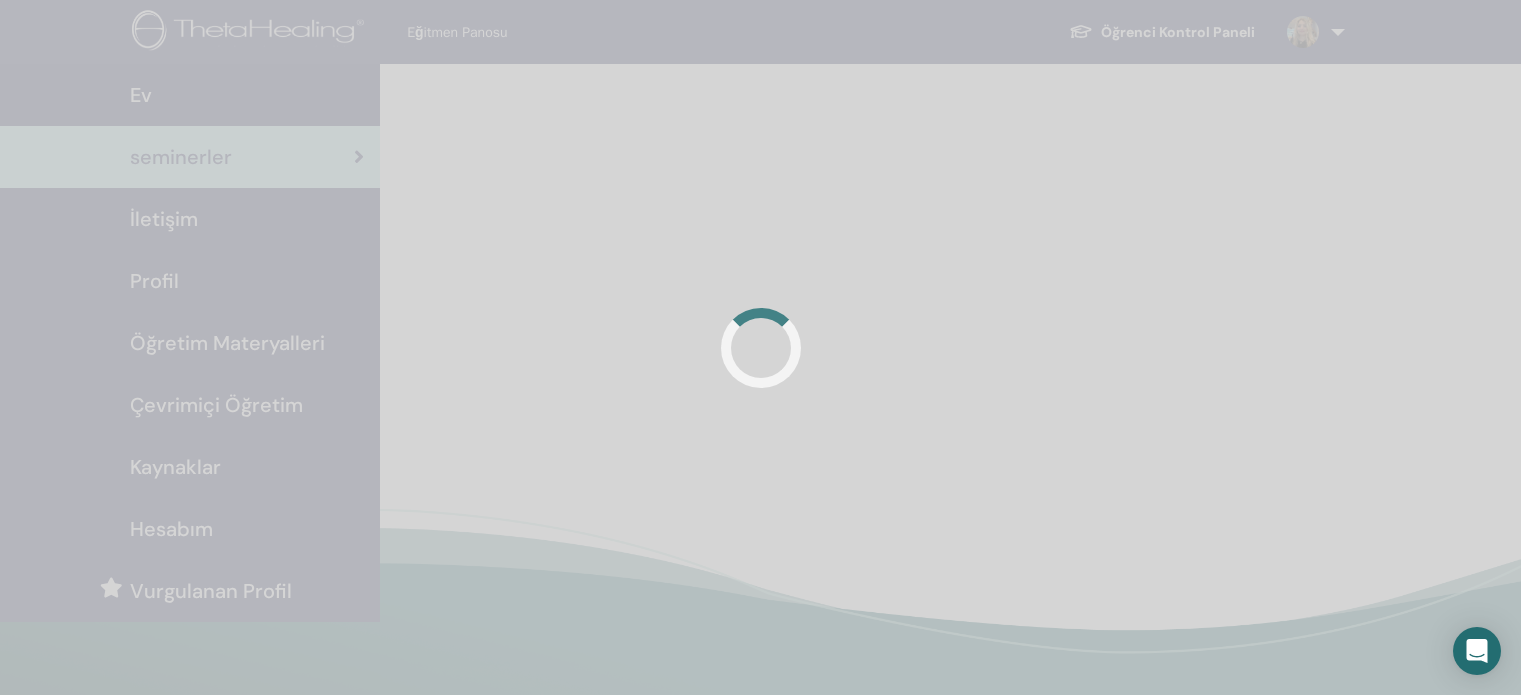 scroll, scrollTop: 0, scrollLeft: 0, axis: both 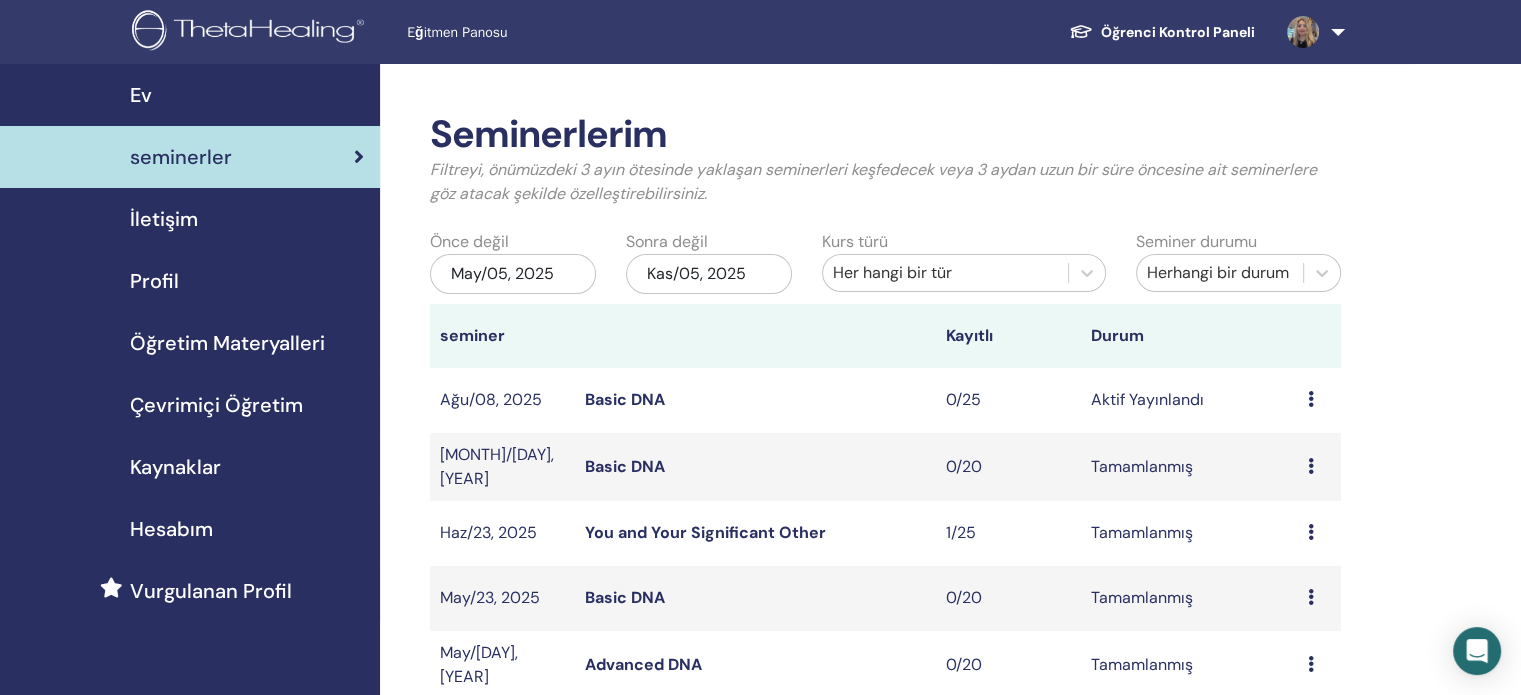 click on "Teminerlerim Filtreyi, önümüzdeki 3 ayın ötesinde yaklaşan seminerleri keşfedecek veya 3 aydan uzun bir süre öncesine ait seminerlere göz atacak şekilde özelleştirebilirsiniz. Önce değil [MONTH]/[DAY], [YEAR] Sonra değil [MONTH]/[DAY], [YEAR] Kurs türü Her hangi bir tür Seminer durumu Herhangi bir durum seminer Kayıtlı Durum [MONTH]/[DAY], [YEAR] Basic DNA 0/25 Aktif Yayınlandı Ön izleme Düzenlemek katılımcılar İptal [MONTH]/[DAY], [YEAR] Basic DNA 0/20 Tamamlanmış Ön izleme katılımcılar [MONTH]/[DAY], [YEAR] You and Your Significant Other 1/25 Tamamlanmış Ön izleme katılımcılar [MONTH]/[DAY], [YEAR] Basic DNA 0/20 Tamamlanmış Ön izleme katılımcılar [MONTH]/[DAY], [YEAR] Advanced DNA 0/20 Tamamlanmış Ön izleme katılımcılar [MONTH]/[DAY], [YEAR] Basic DNA 0/20 Tamamlanmış Ön izleme katılımcılar Seminer oluştur Seminer Kayıtları Sipariş No. Katılımcı Etkinlik Tarih" at bounding box center [950, 688] 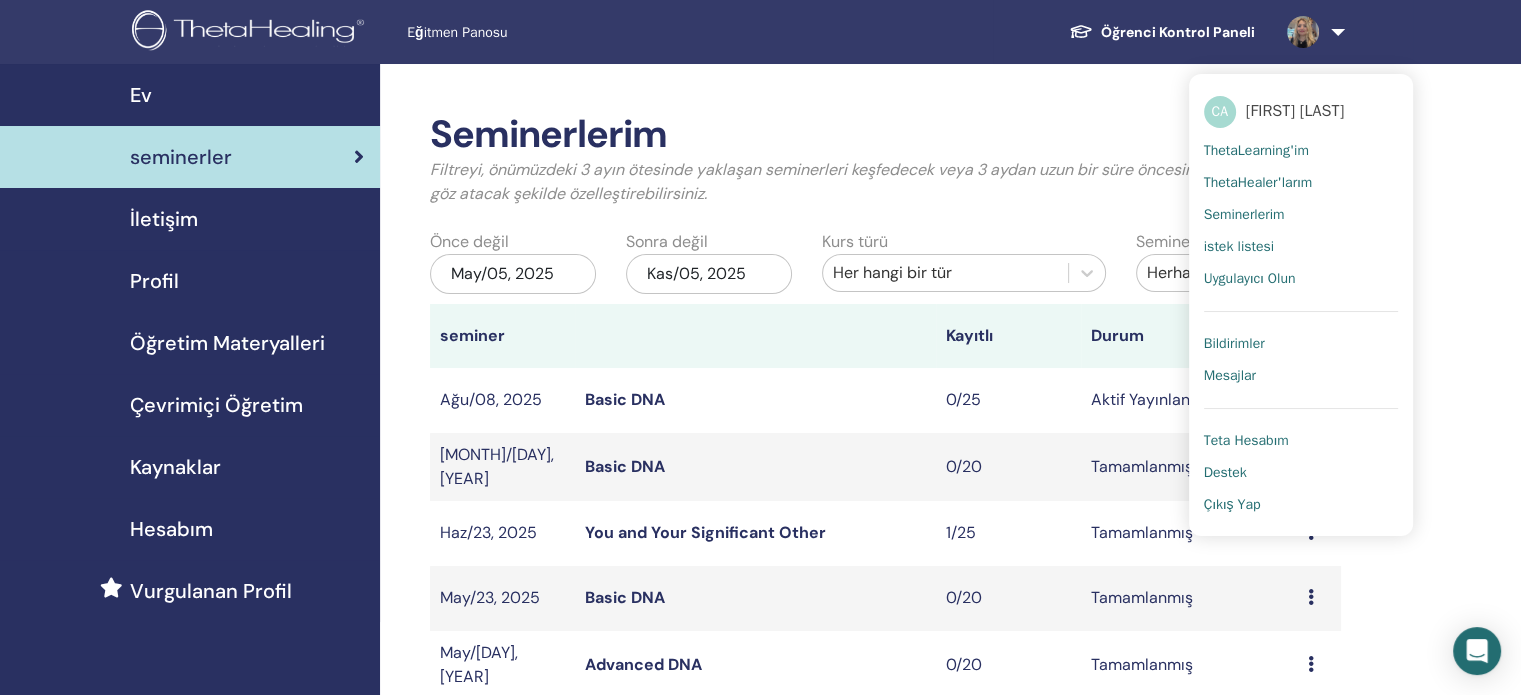 click on "Çıkış Yap" at bounding box center (1232, 505) 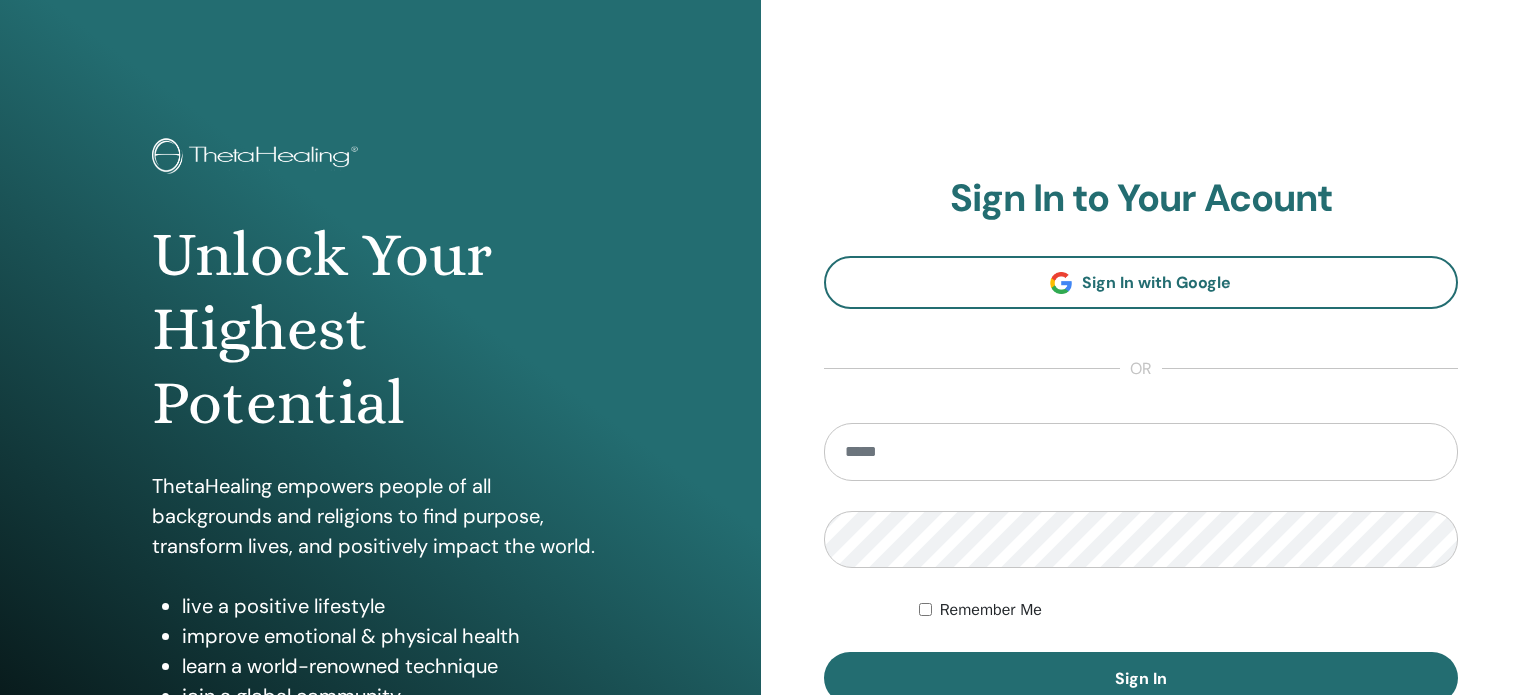 scroll, scrollTop: 0, scrollLeft: 0, axis: both 